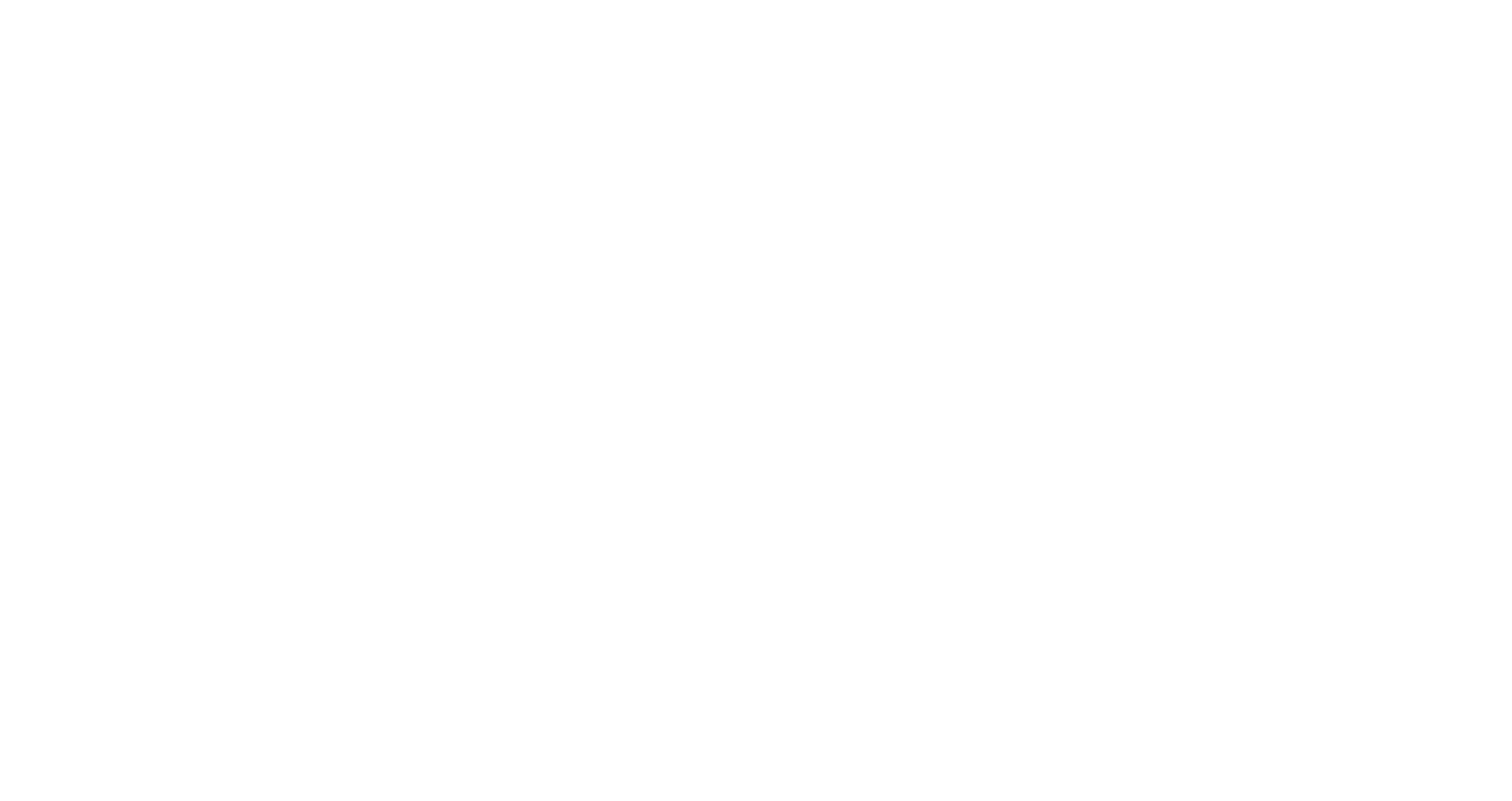 scroll, scrollTop: 0, scrollLeft: 0, axis: both 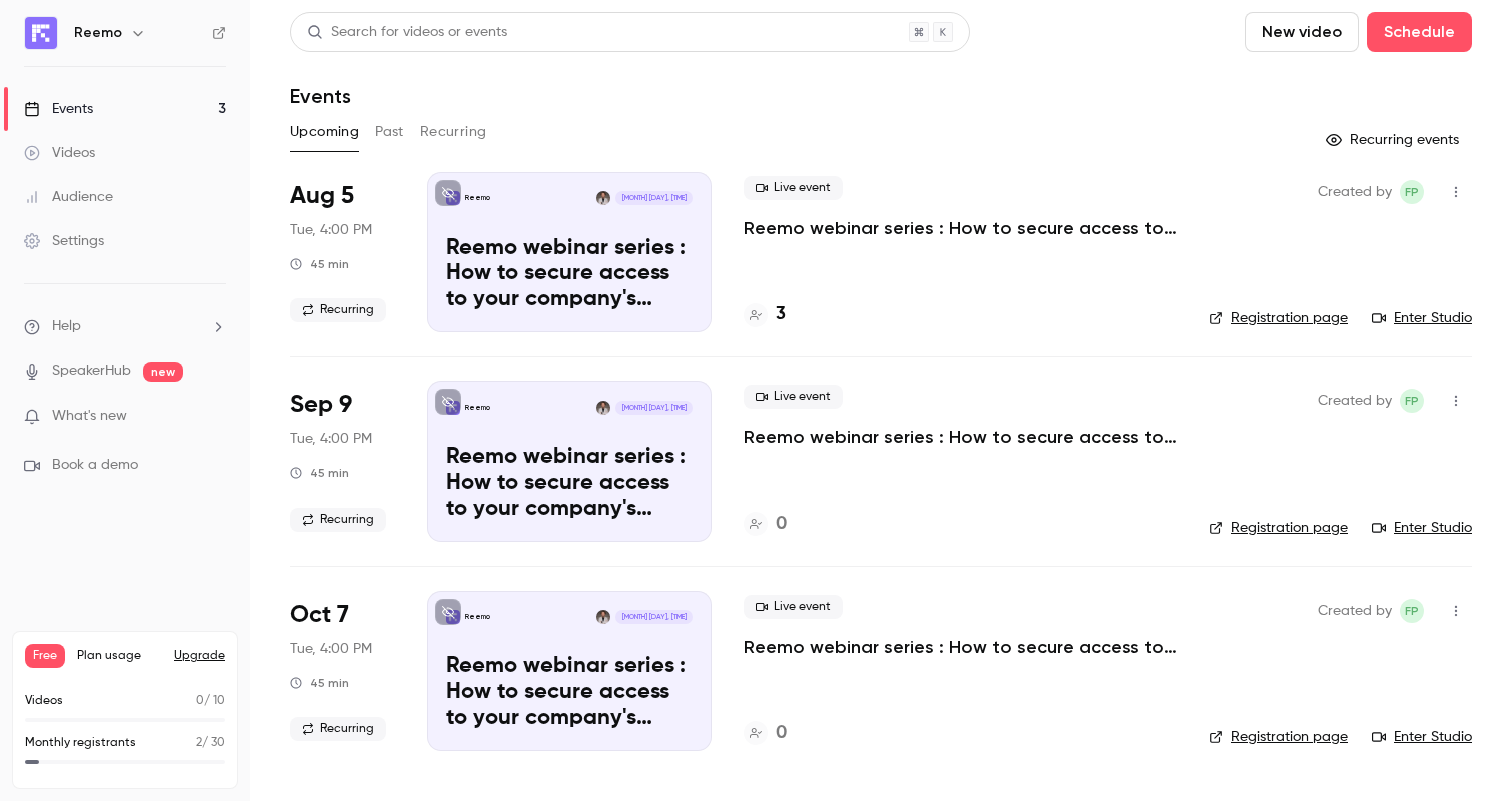 click on "Enter Studio" at bounding box center (1422, 318) 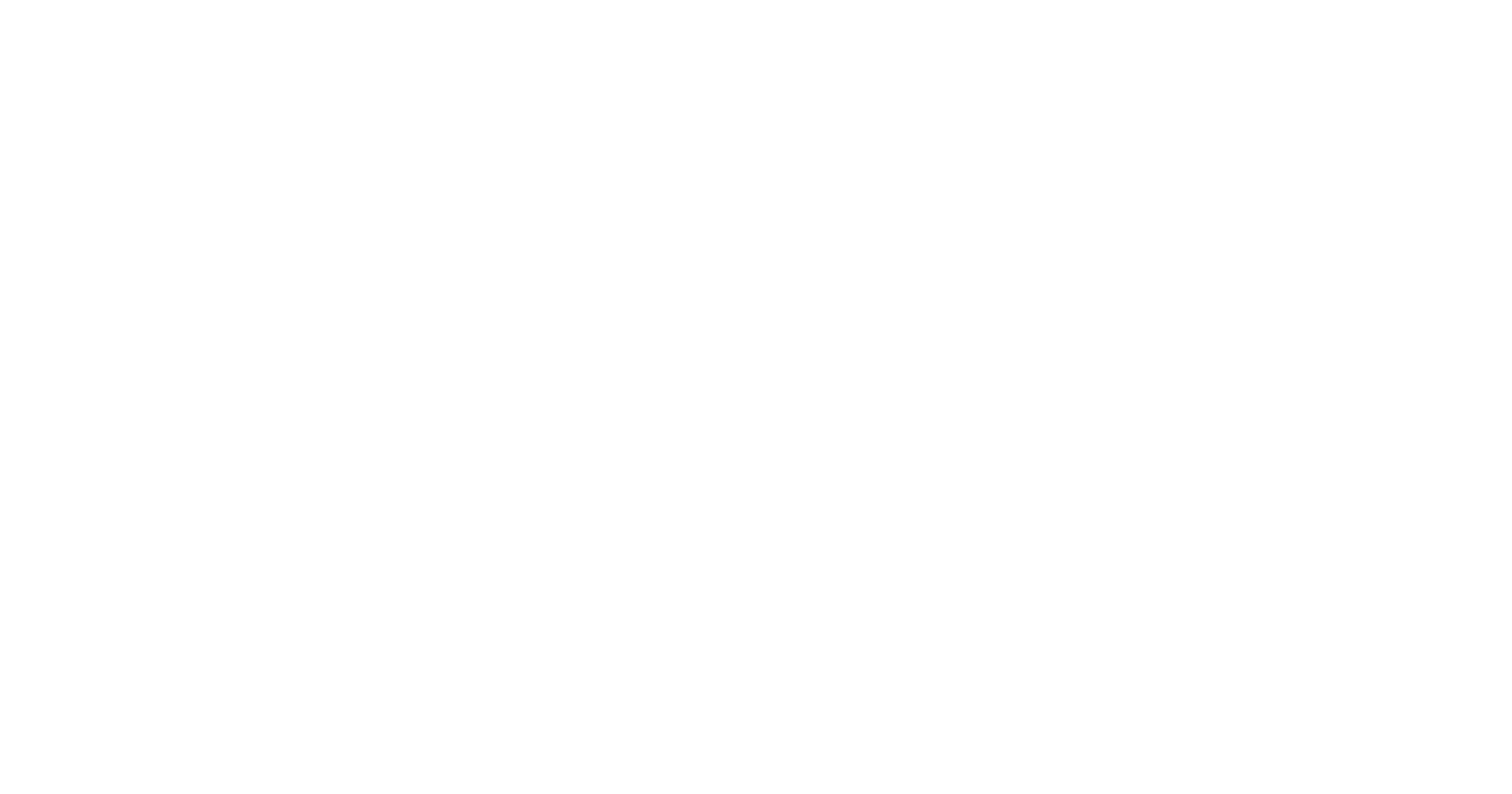 scroll, scrollTop: 0, scrollLeft: 0, axis: both 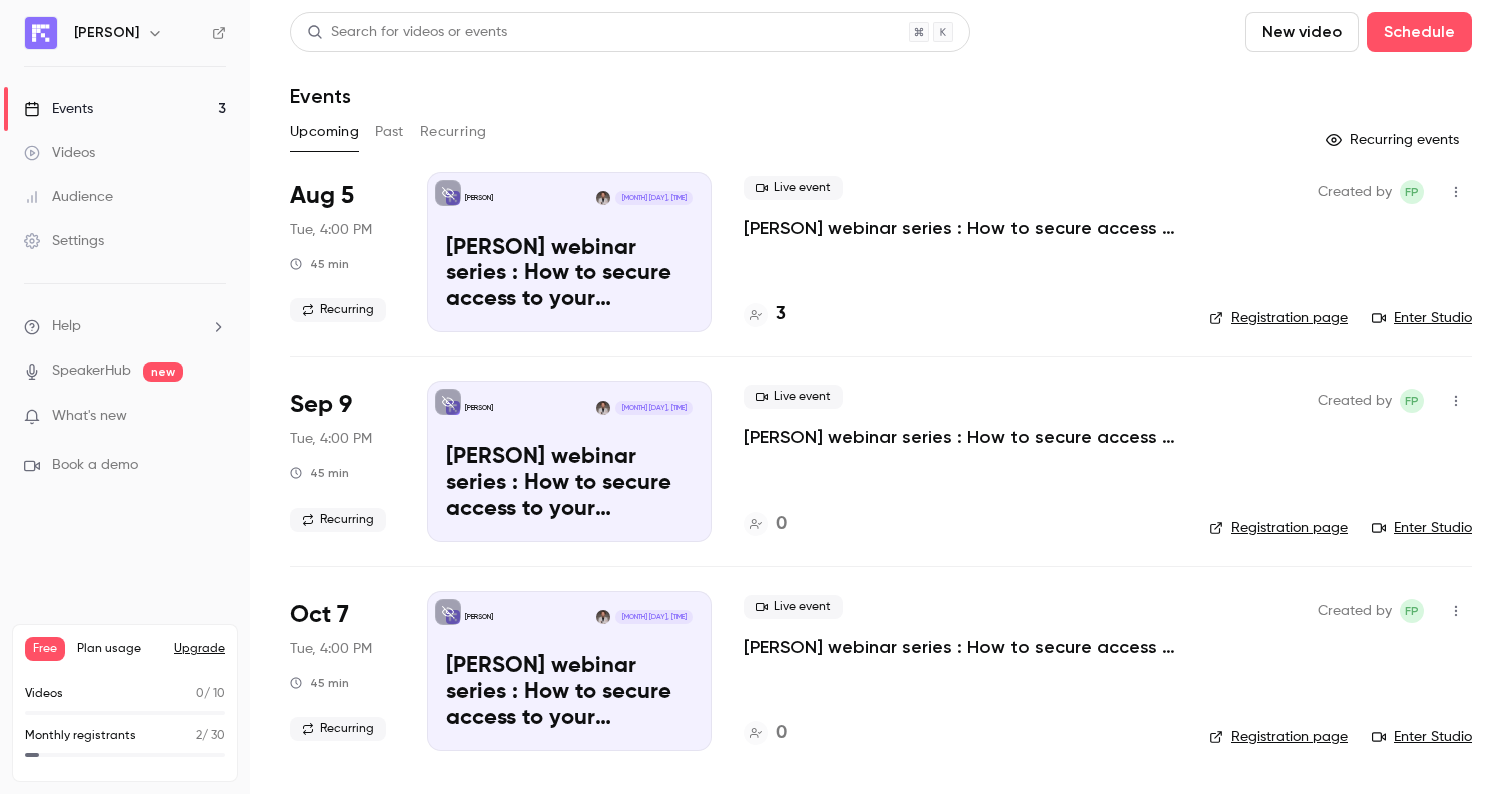 click on "Created by FP Registration page Enter Studio" at bounding box center [1340, 252] 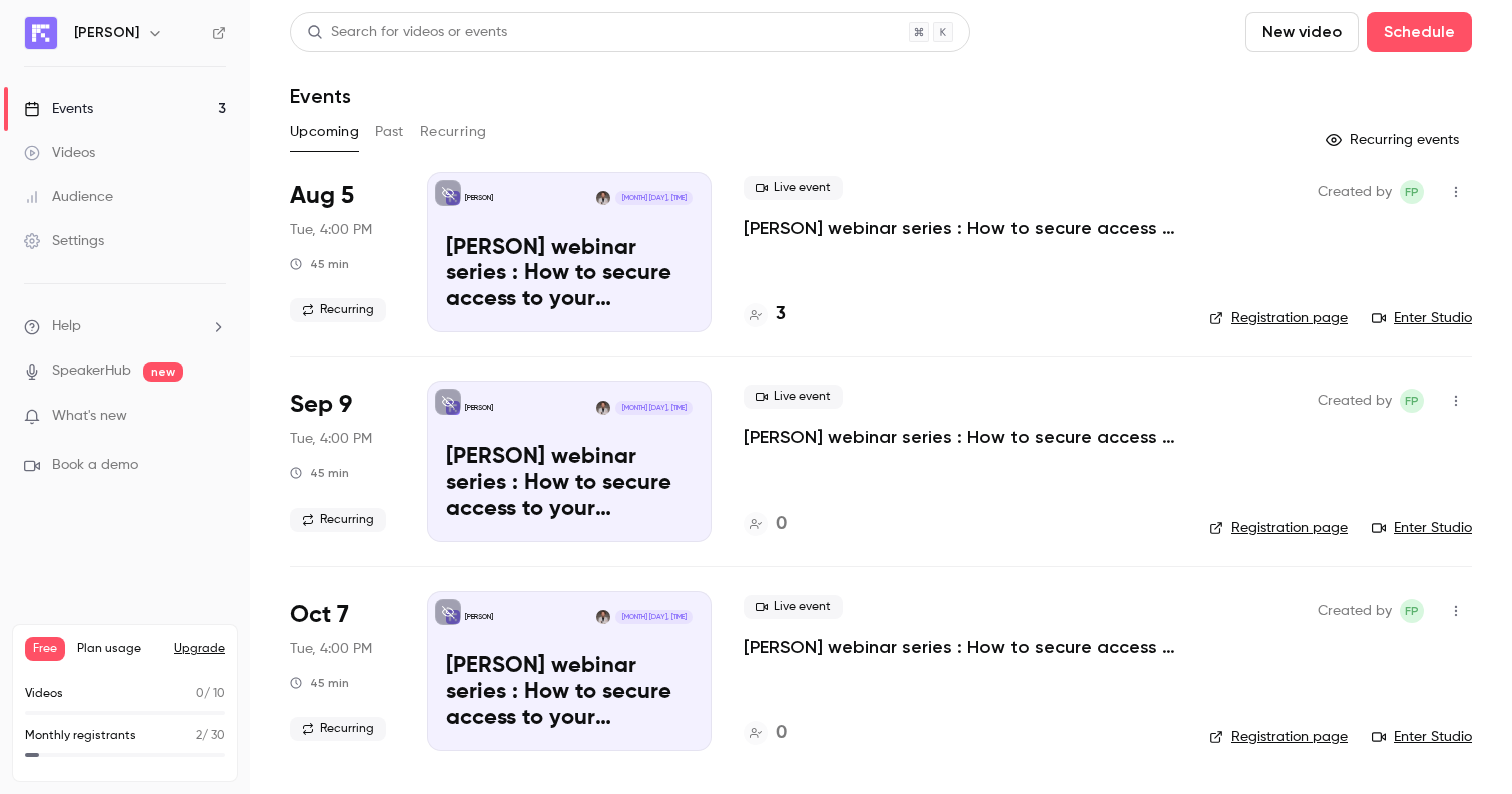 click on "Enter Studio" at bounding box center (1422, 318) 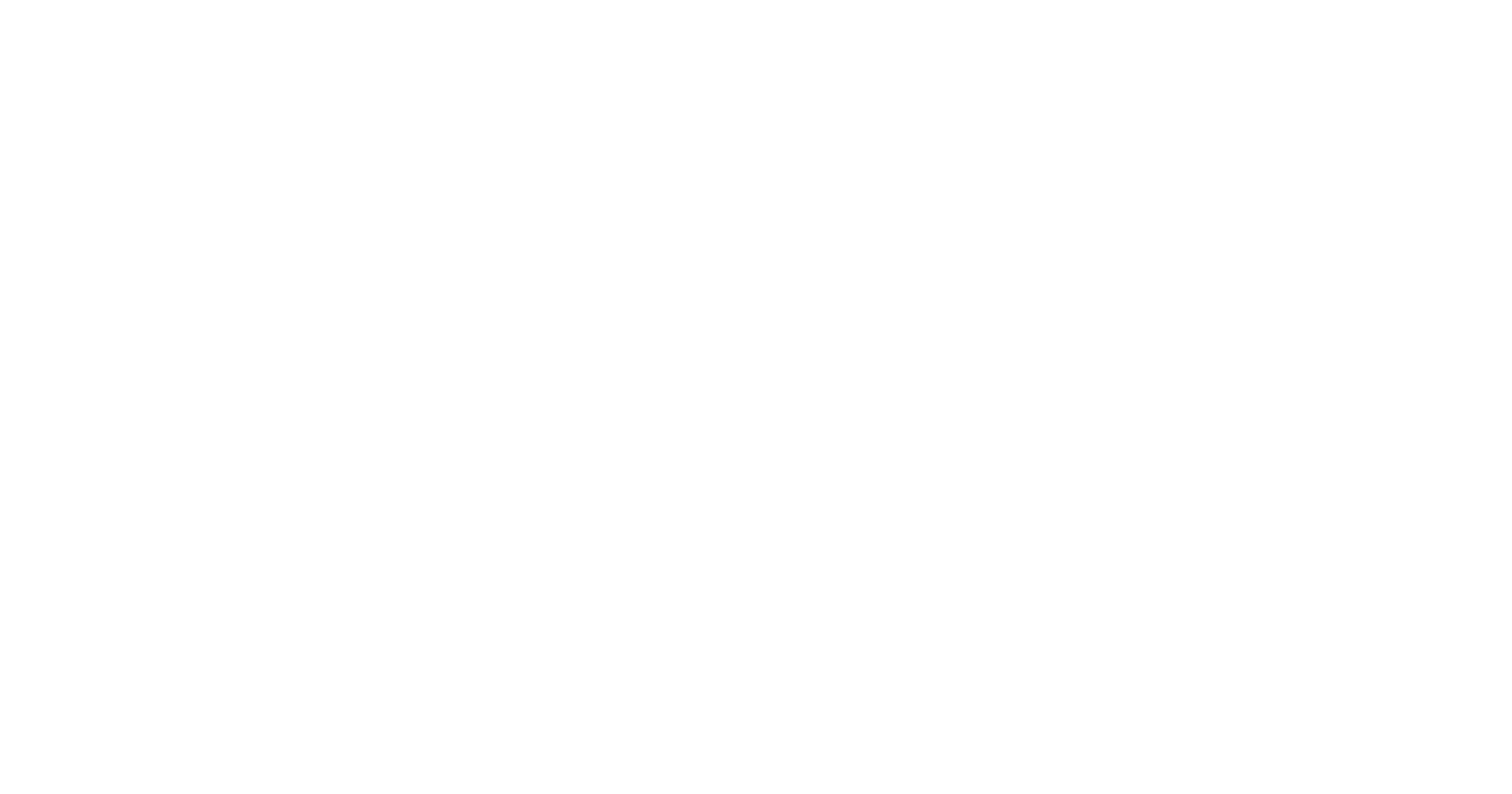 scroll, scrollTop: 0, scrollLeft: 0, axis: both 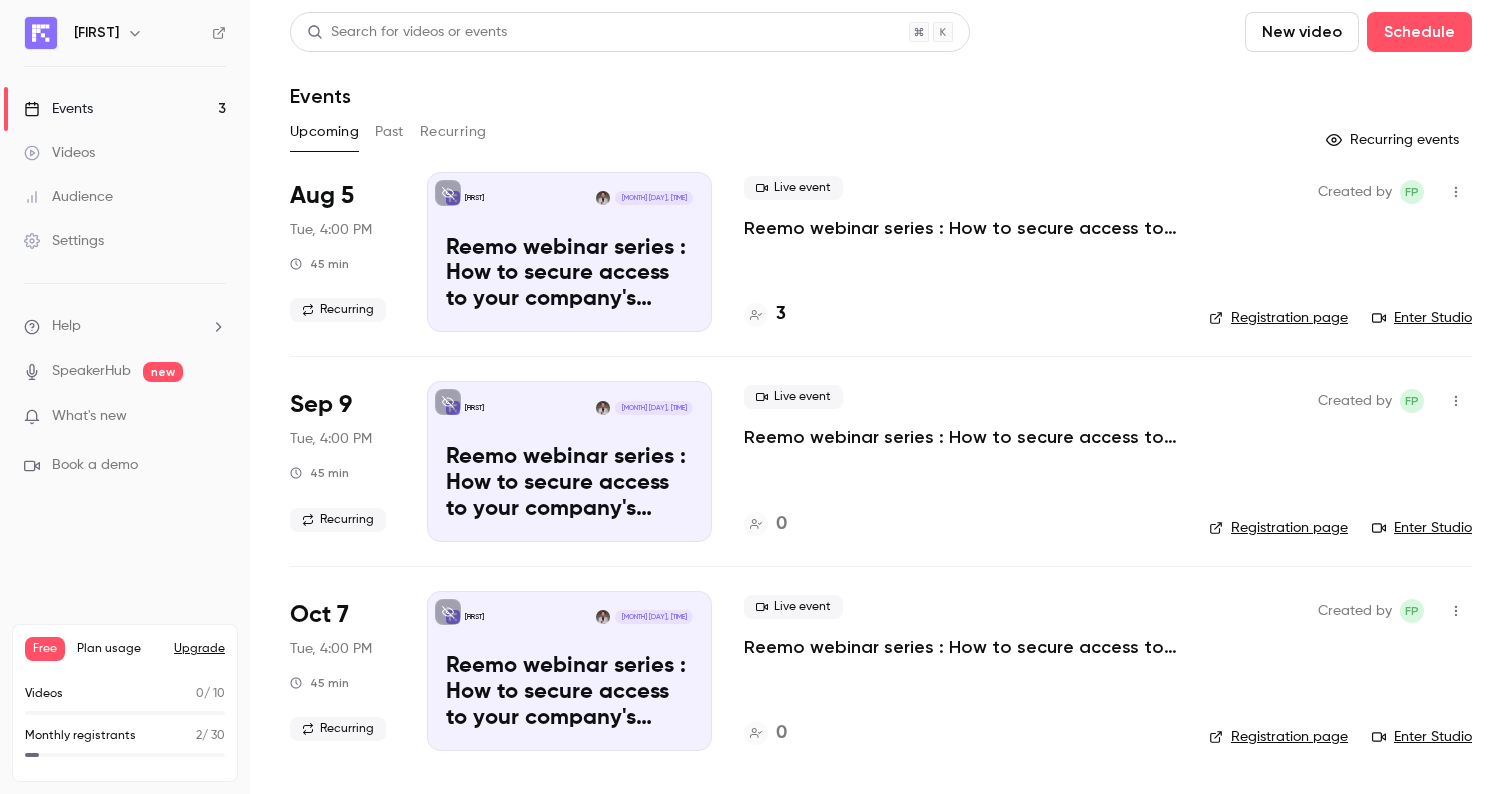 click on "Enter Studio" at bounding box center (1422, 318) 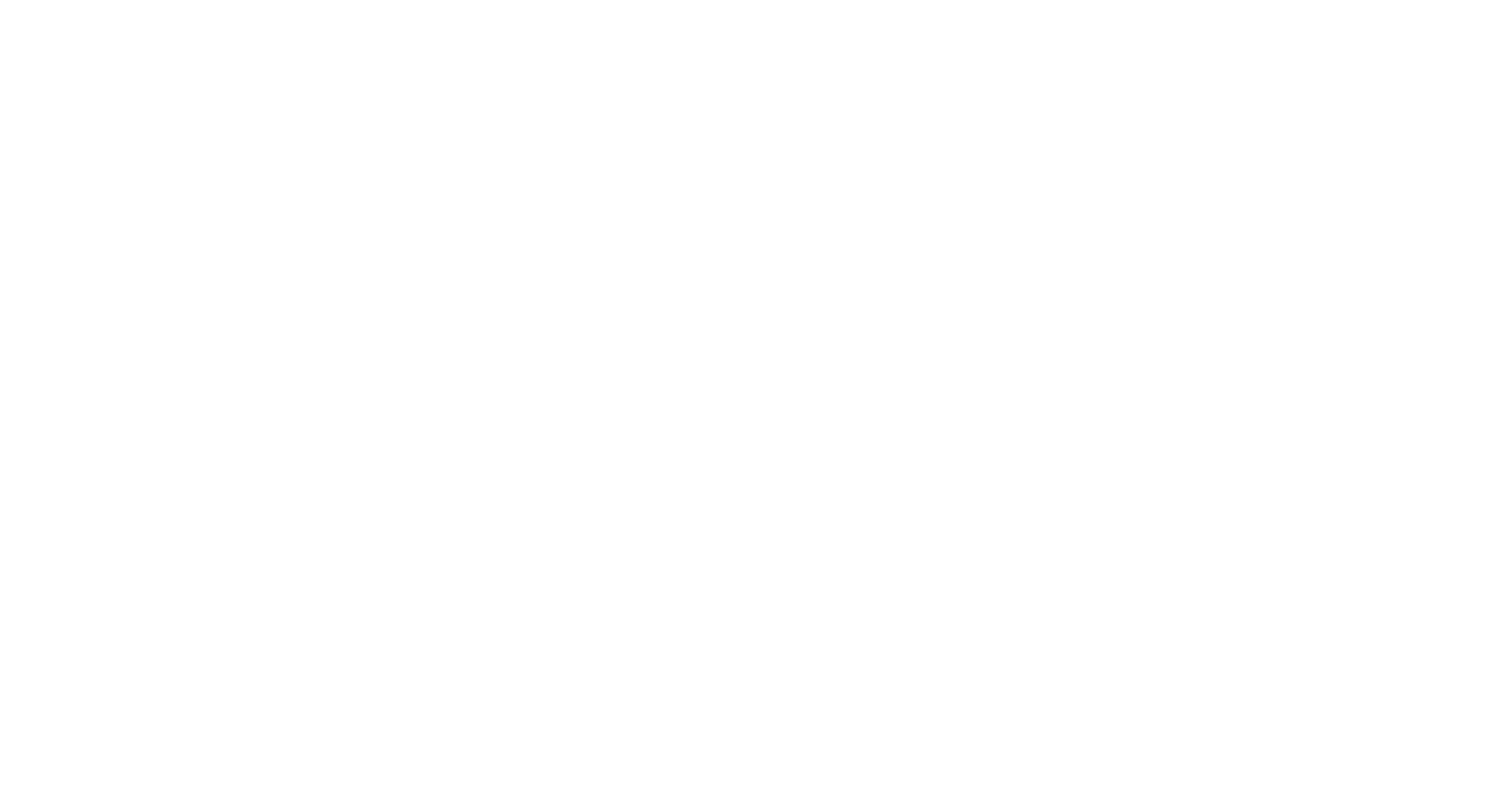scroll, scrollTop: 0, scrollLeft: 0, axis: both 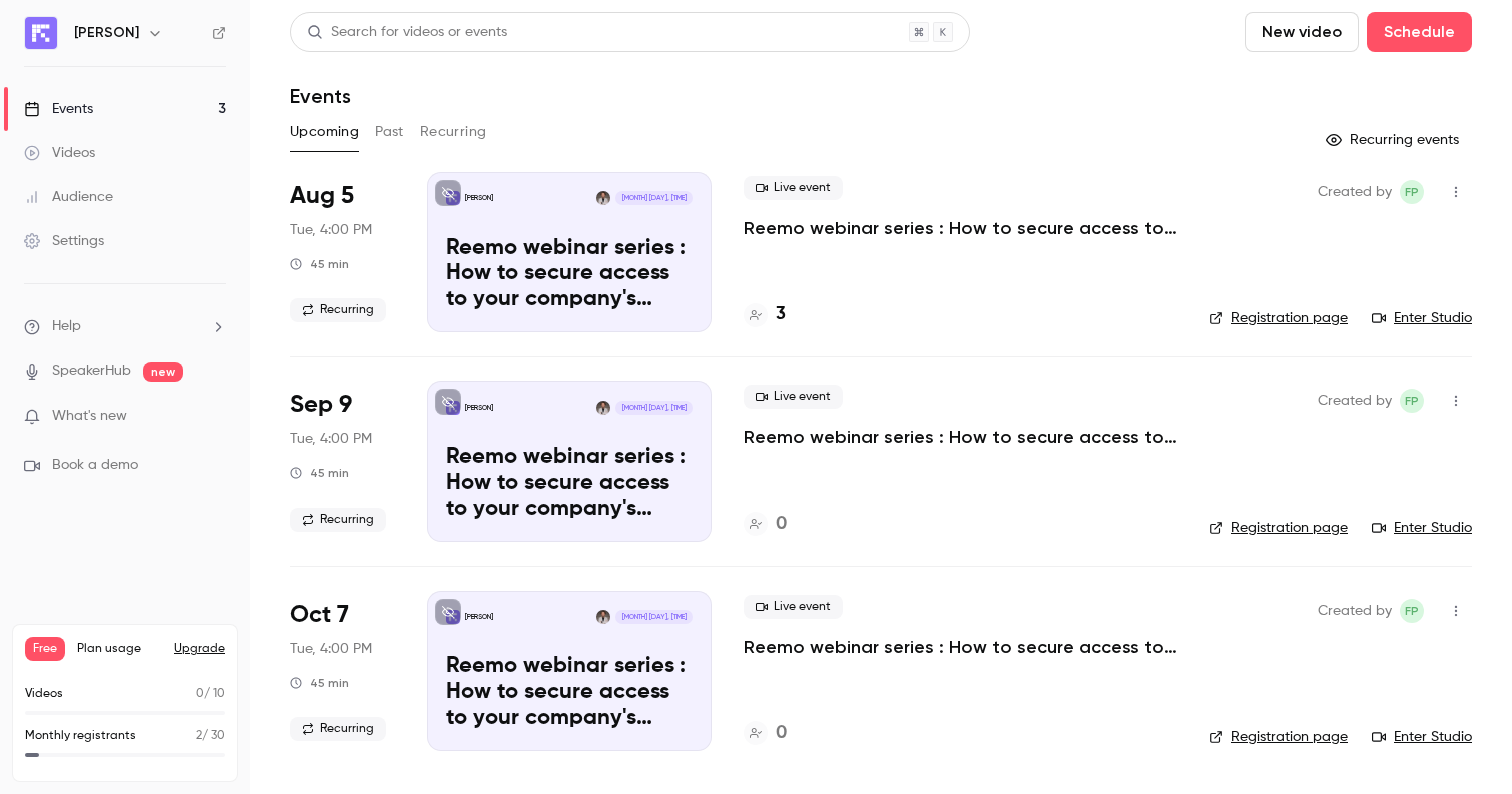 click on "Enter Studio" at bounding box center [1422, 318] 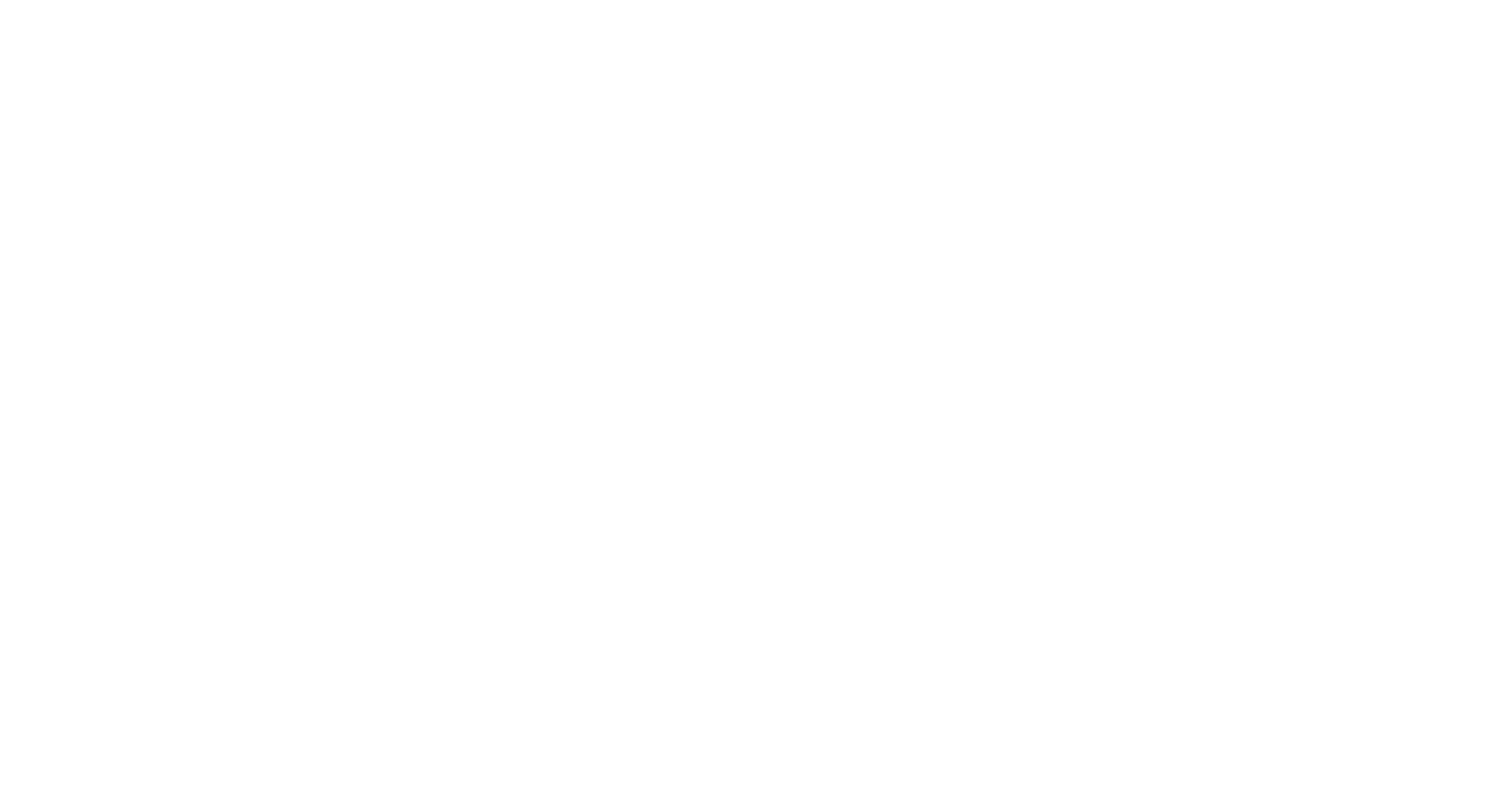 scroll, scrollTop: 0, scrollLeft: 0, axis: both 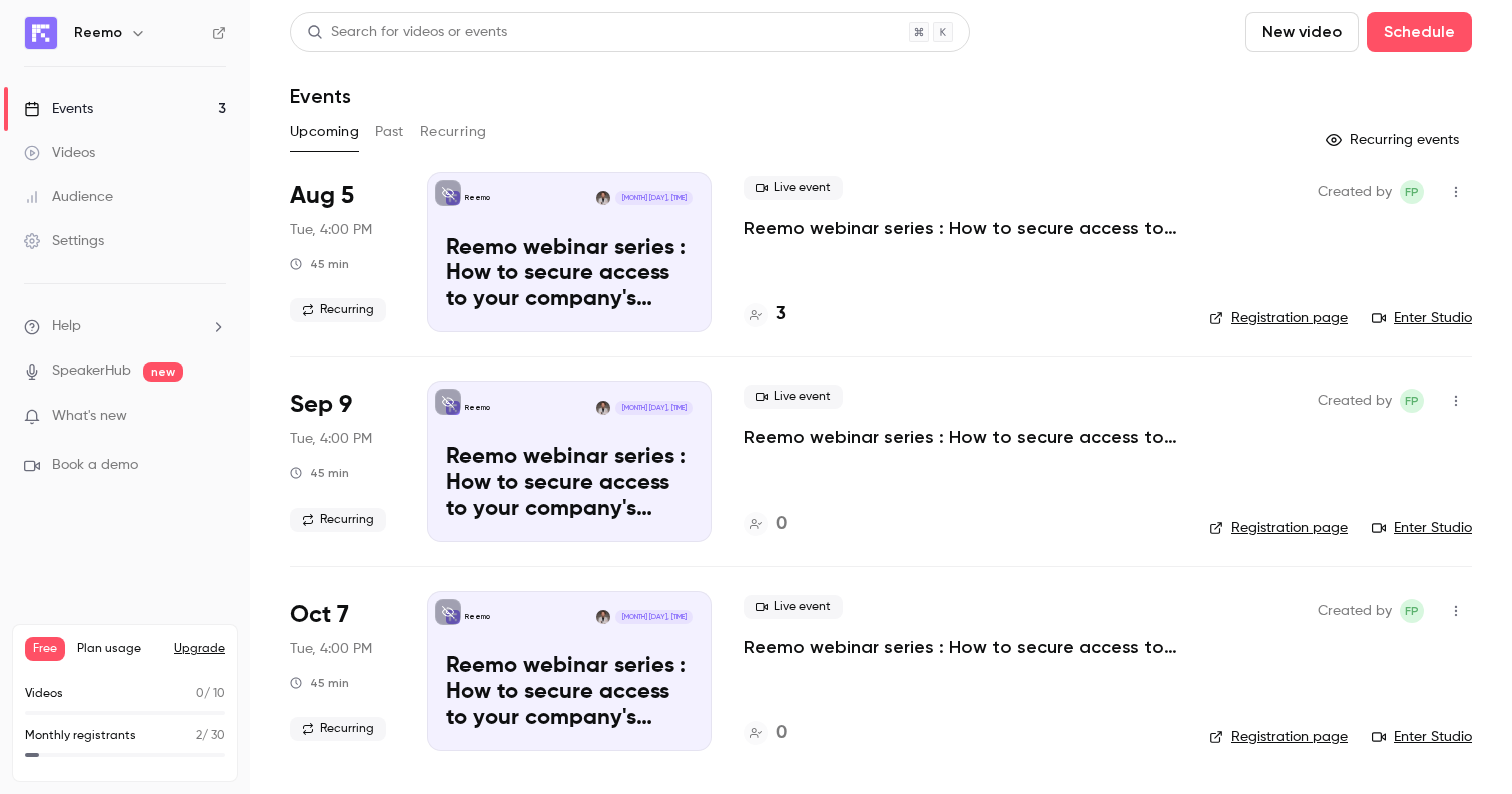 click on "Enter Studio" at bounding box center [1422, 318] 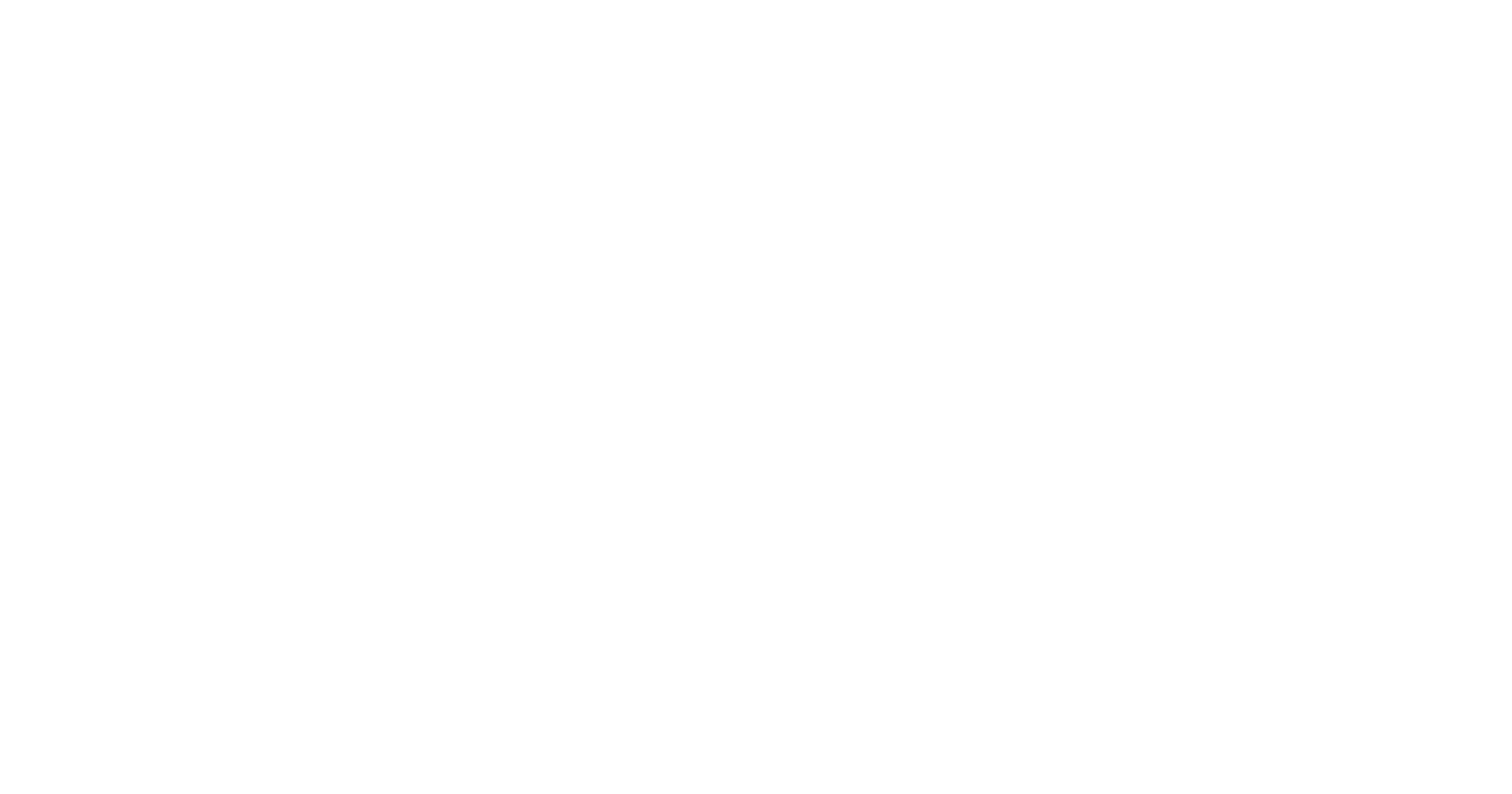 scroll, scrollTop: 0, scrollLeft: 0, axis: both 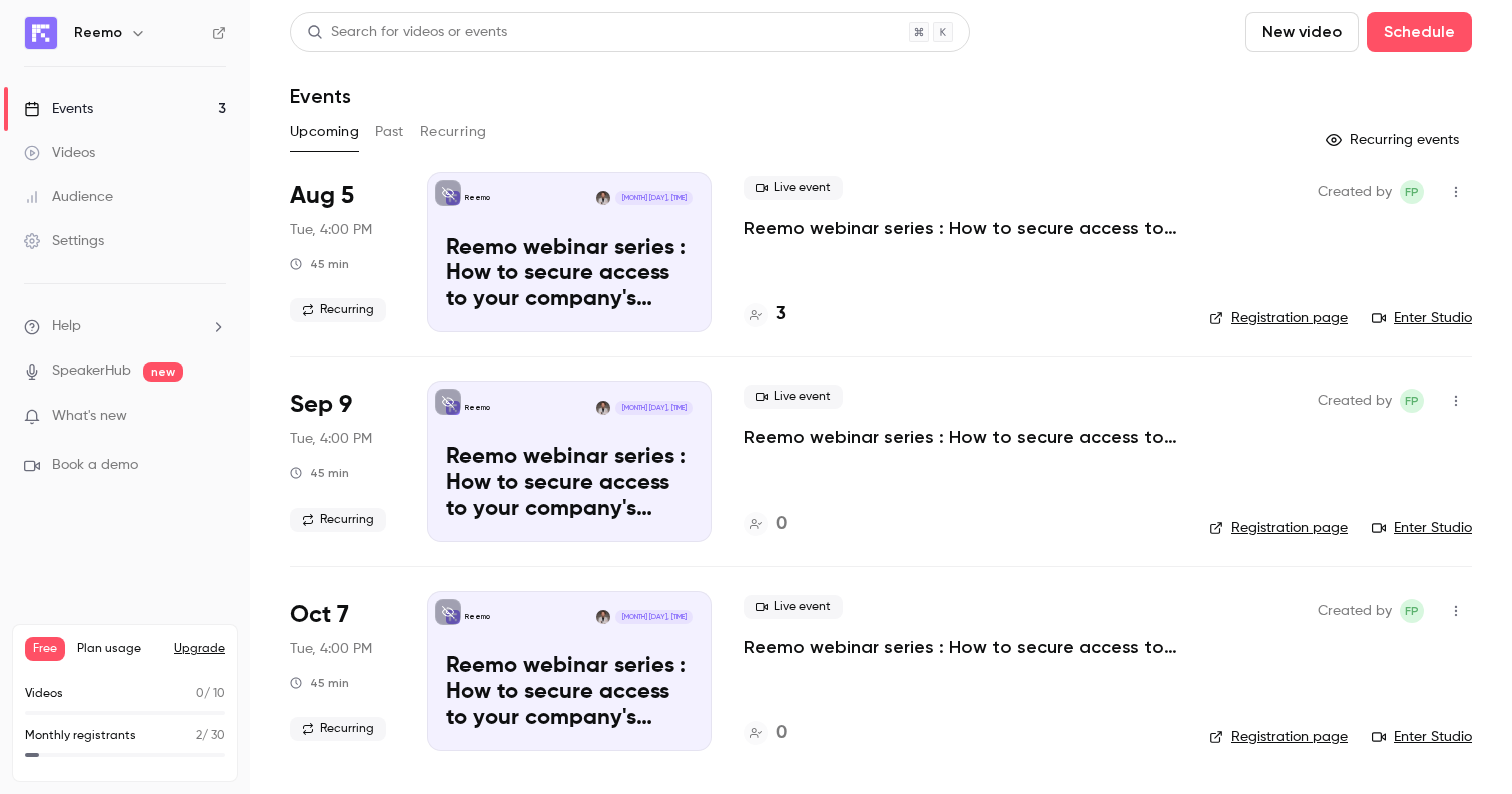 click on "Enter Studio" at bounding box center [1422, 318] 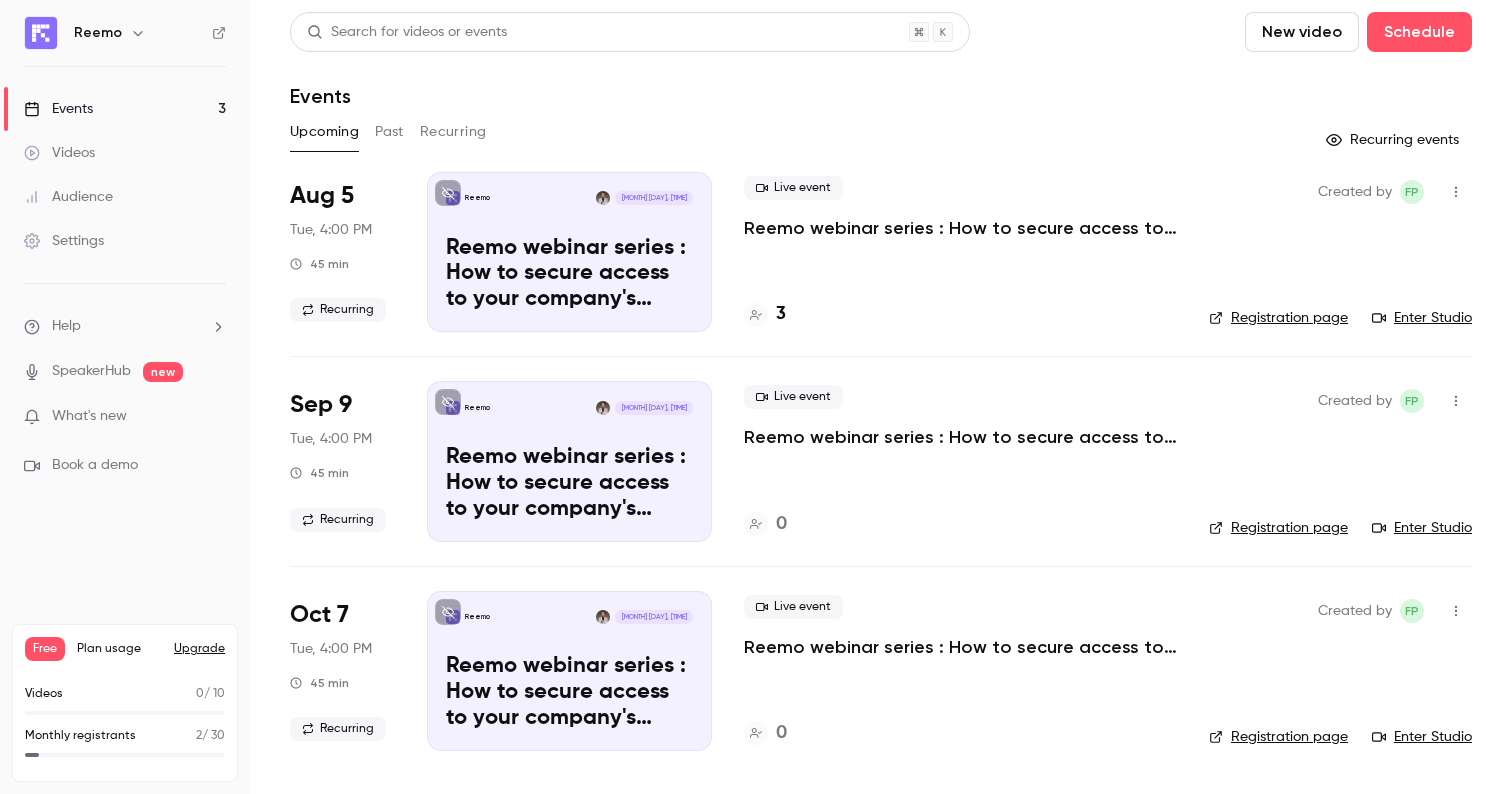 click on "Enter Studio" at bounding box center [1422, 318] 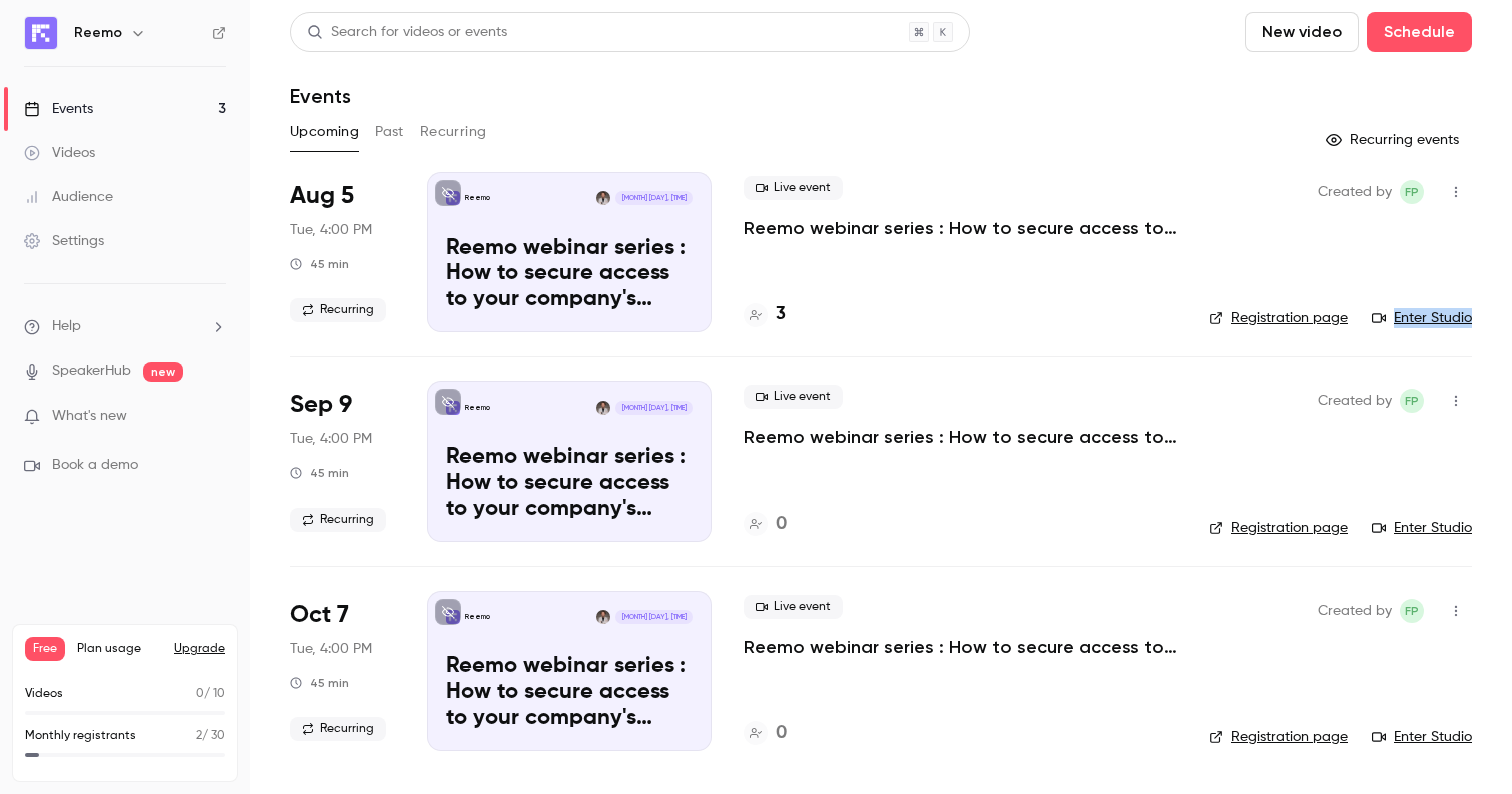 click at bounding box center (1456, 192) 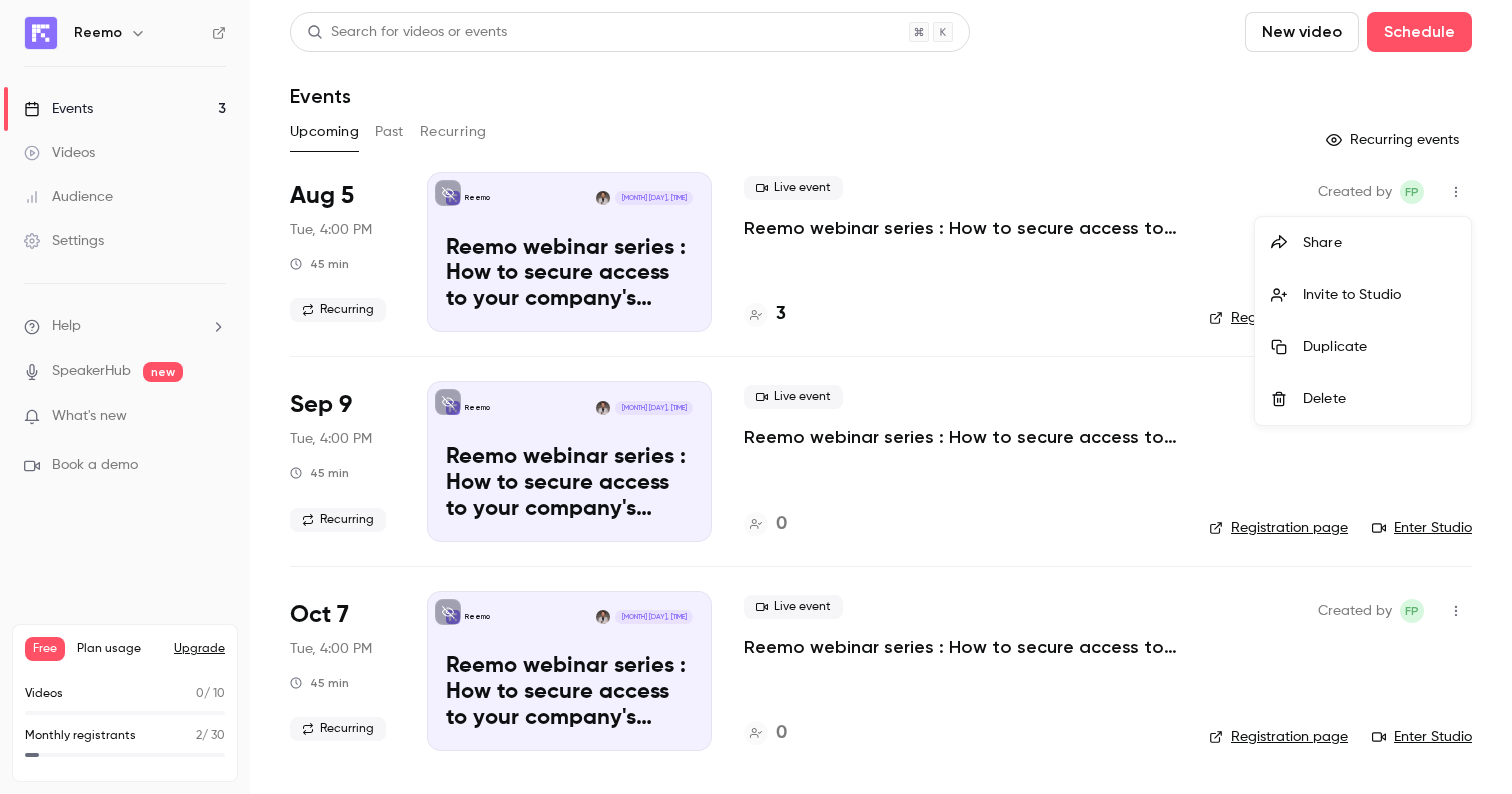 click at bounding box center [756, 397] 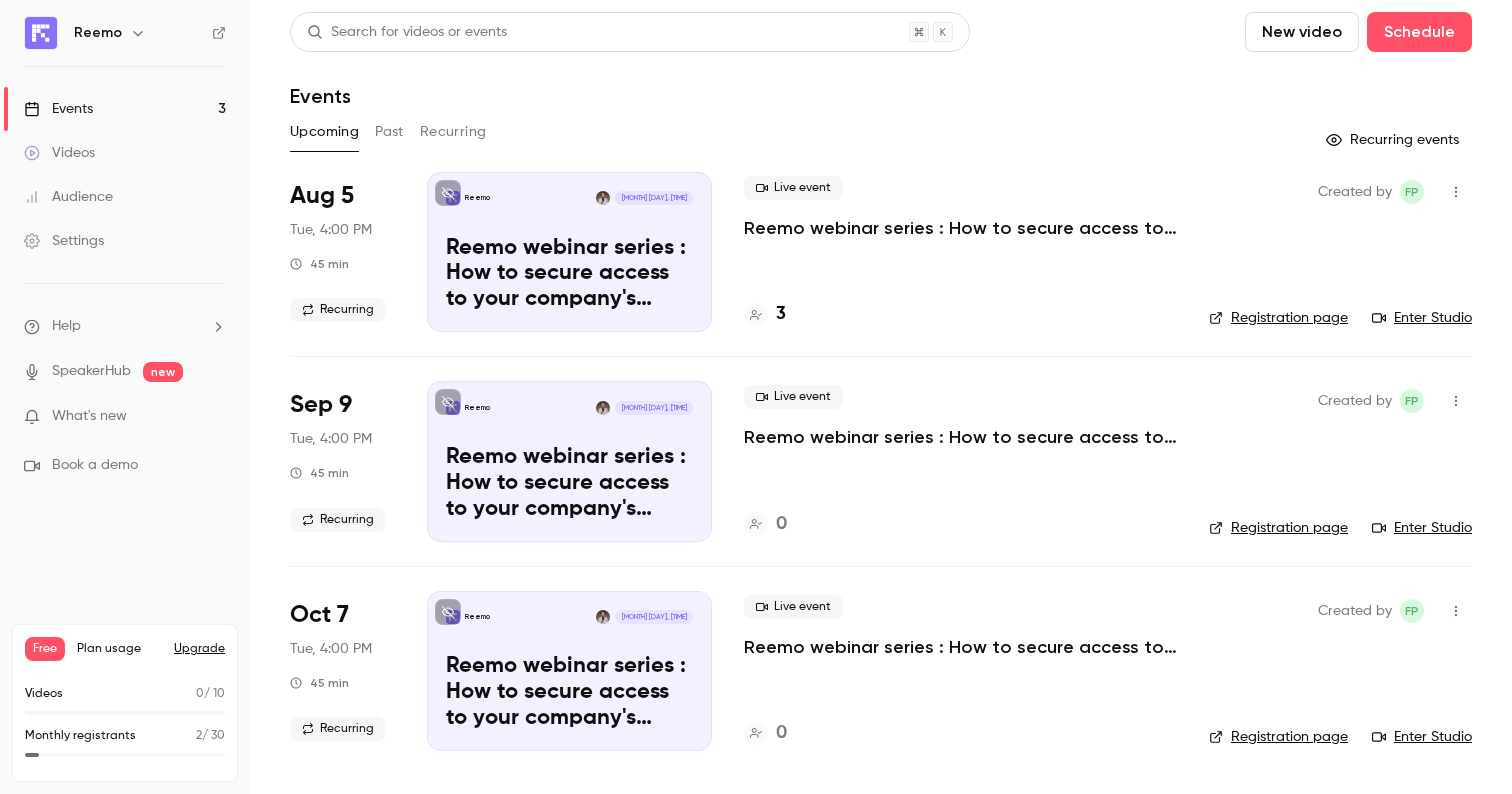 click 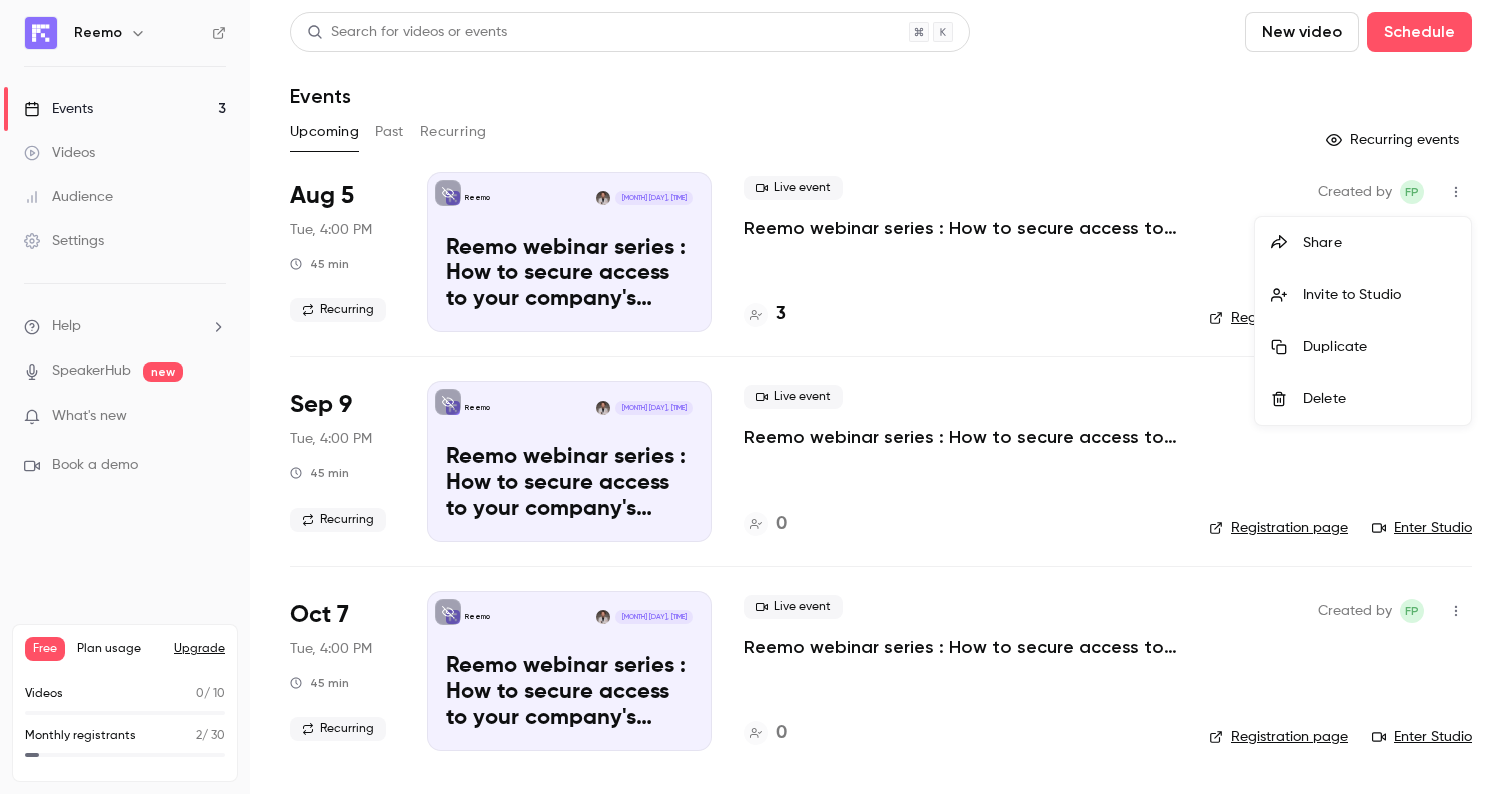 click on "Invite to Studio" at bounding box center [1379, 295] 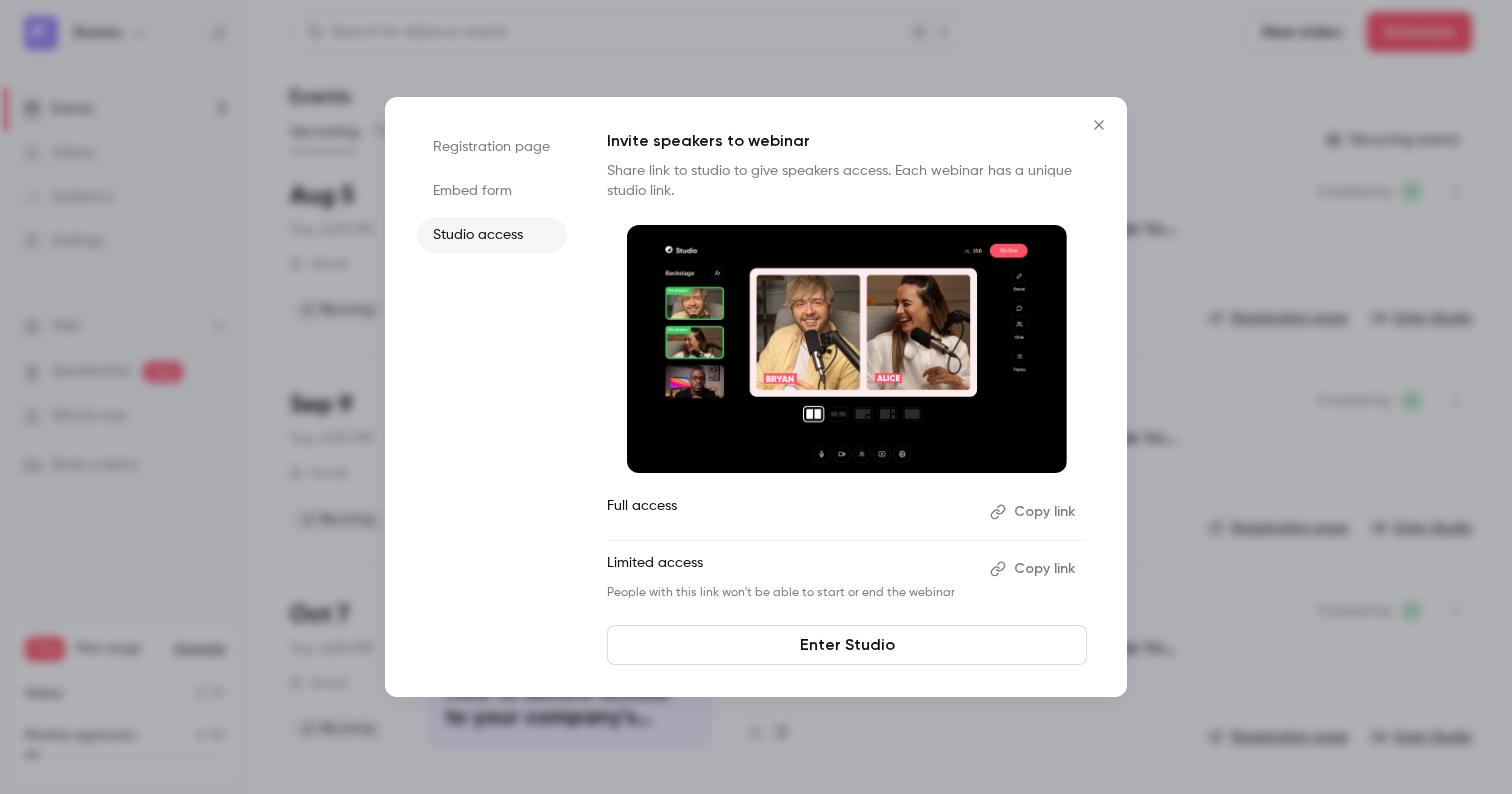 click on "Copy link" at bounding box center [1034, 569] 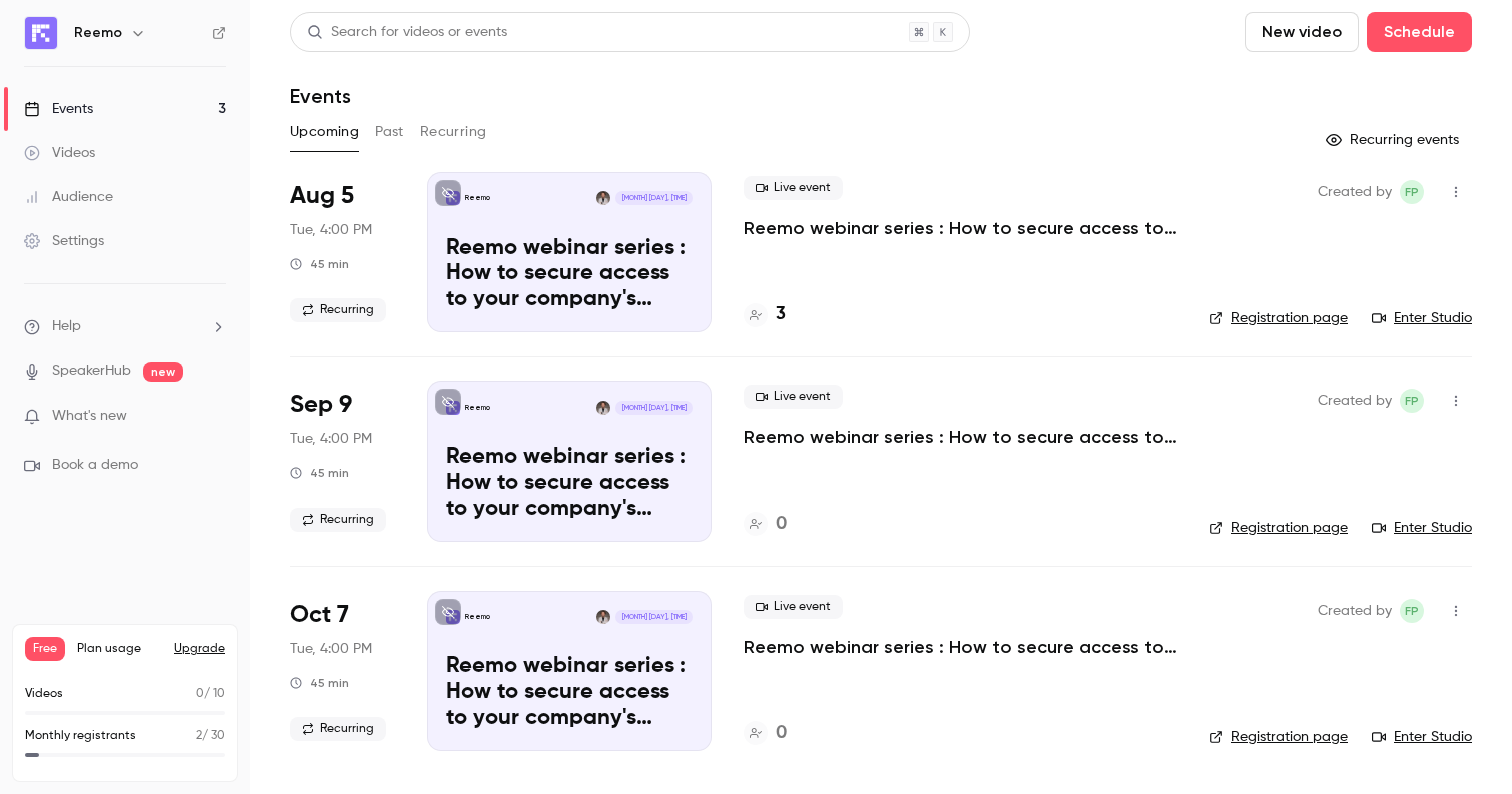 click at bounding box center [1456, 192] 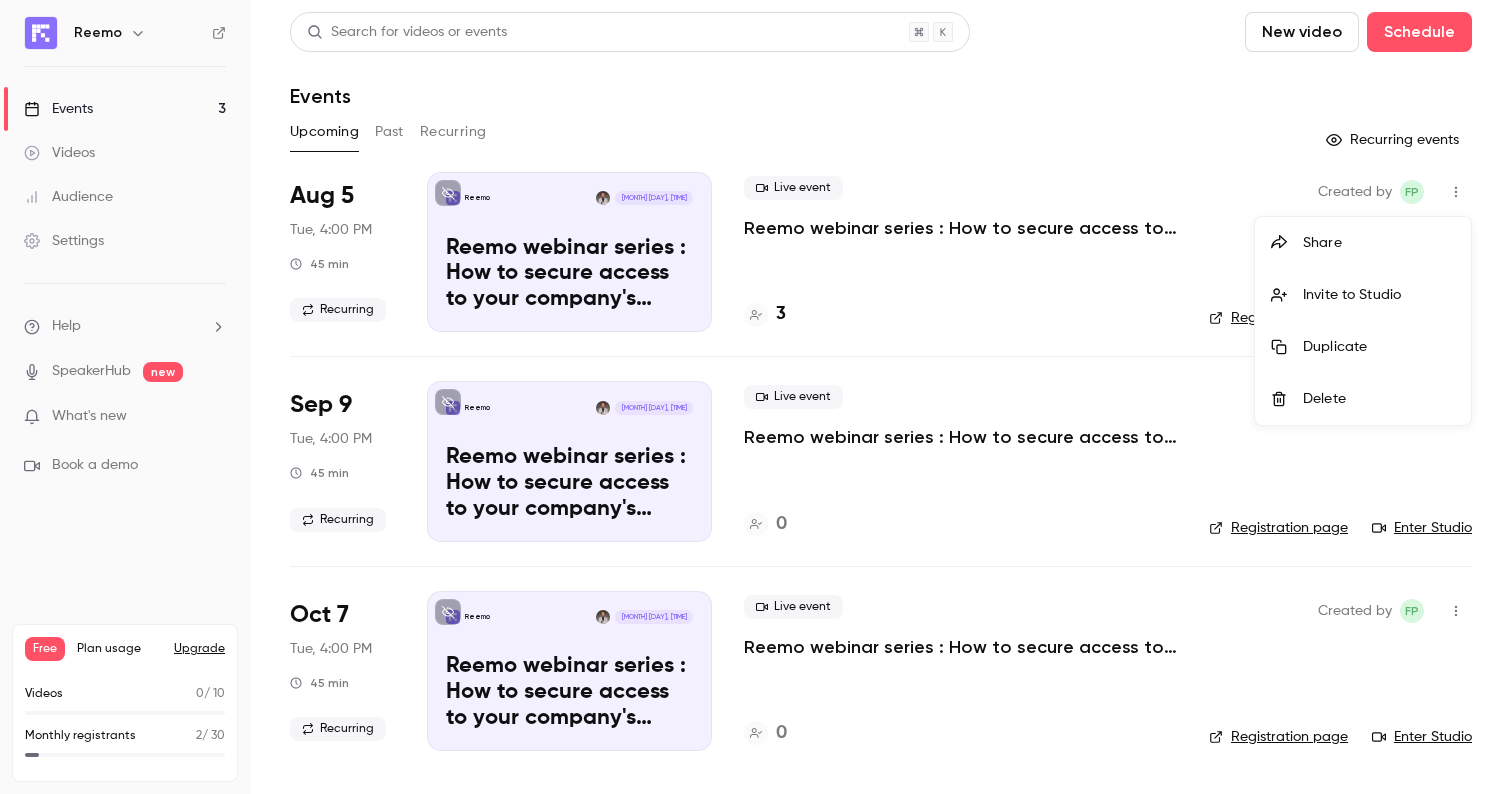 click on "Invite to Studio" at bounding box center [1379, 295] 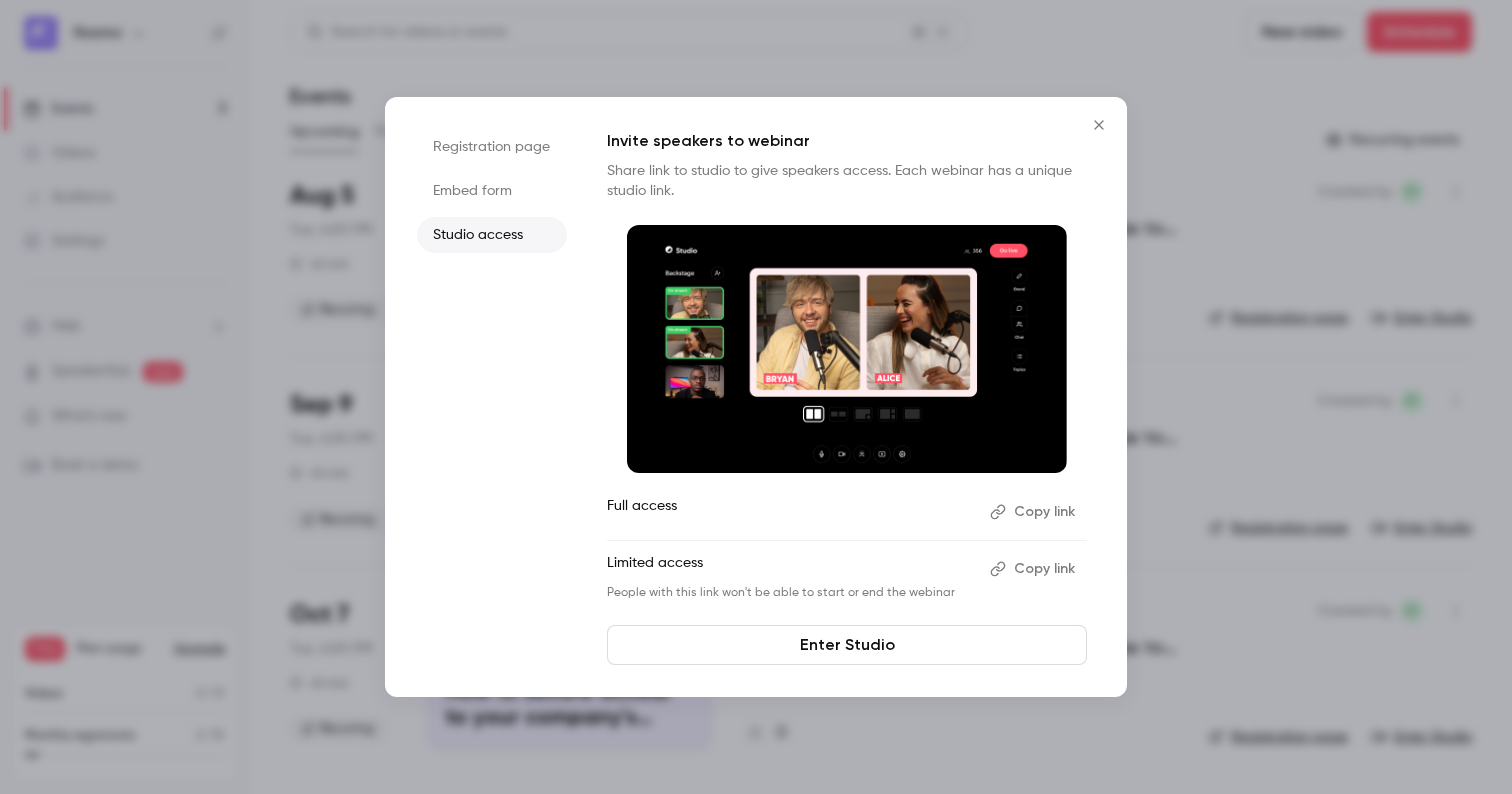 click on "Copy link" at bounding box center [1034, 512] 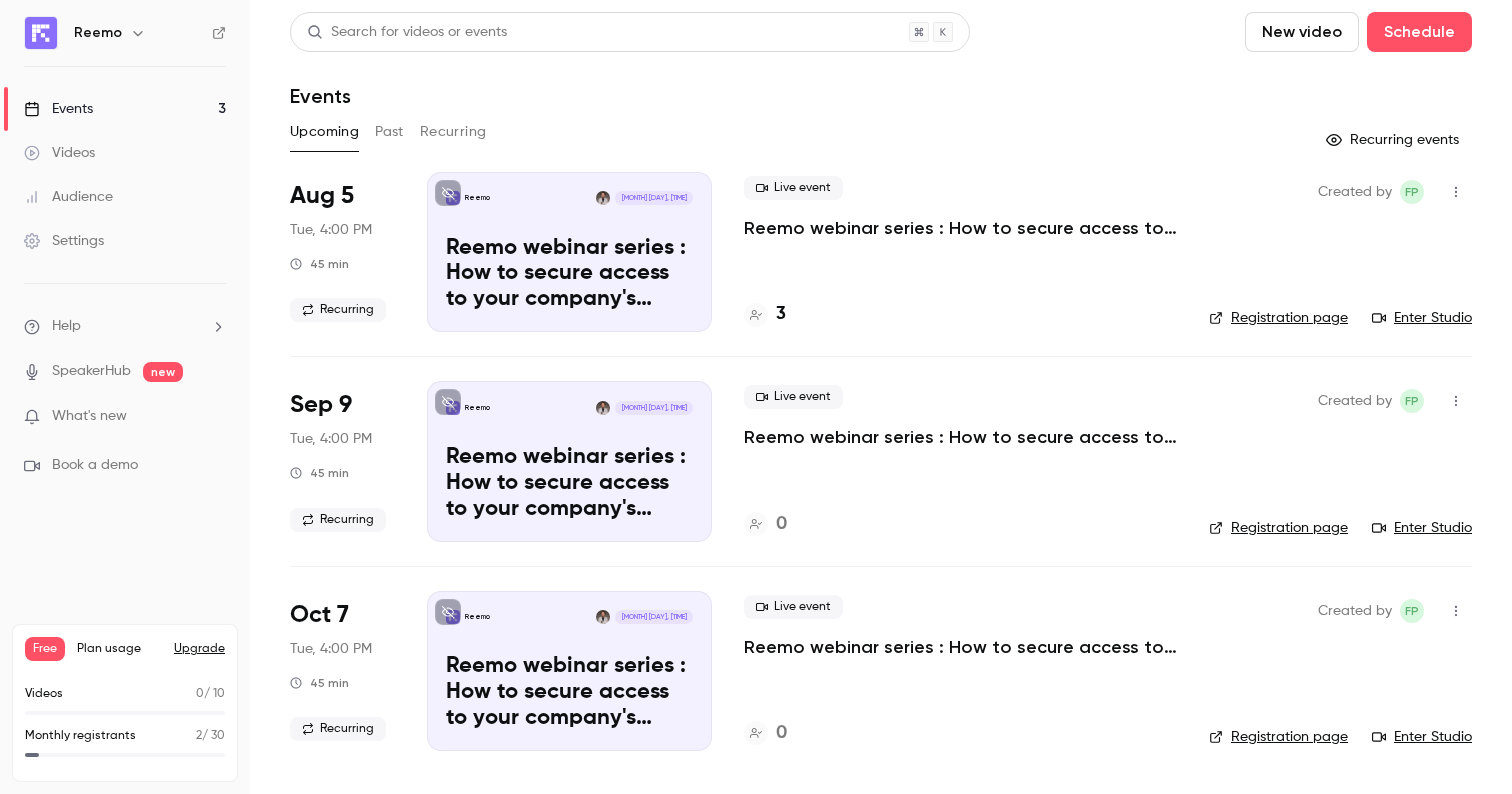 click on "Settings" at bounding box center (64, 241) 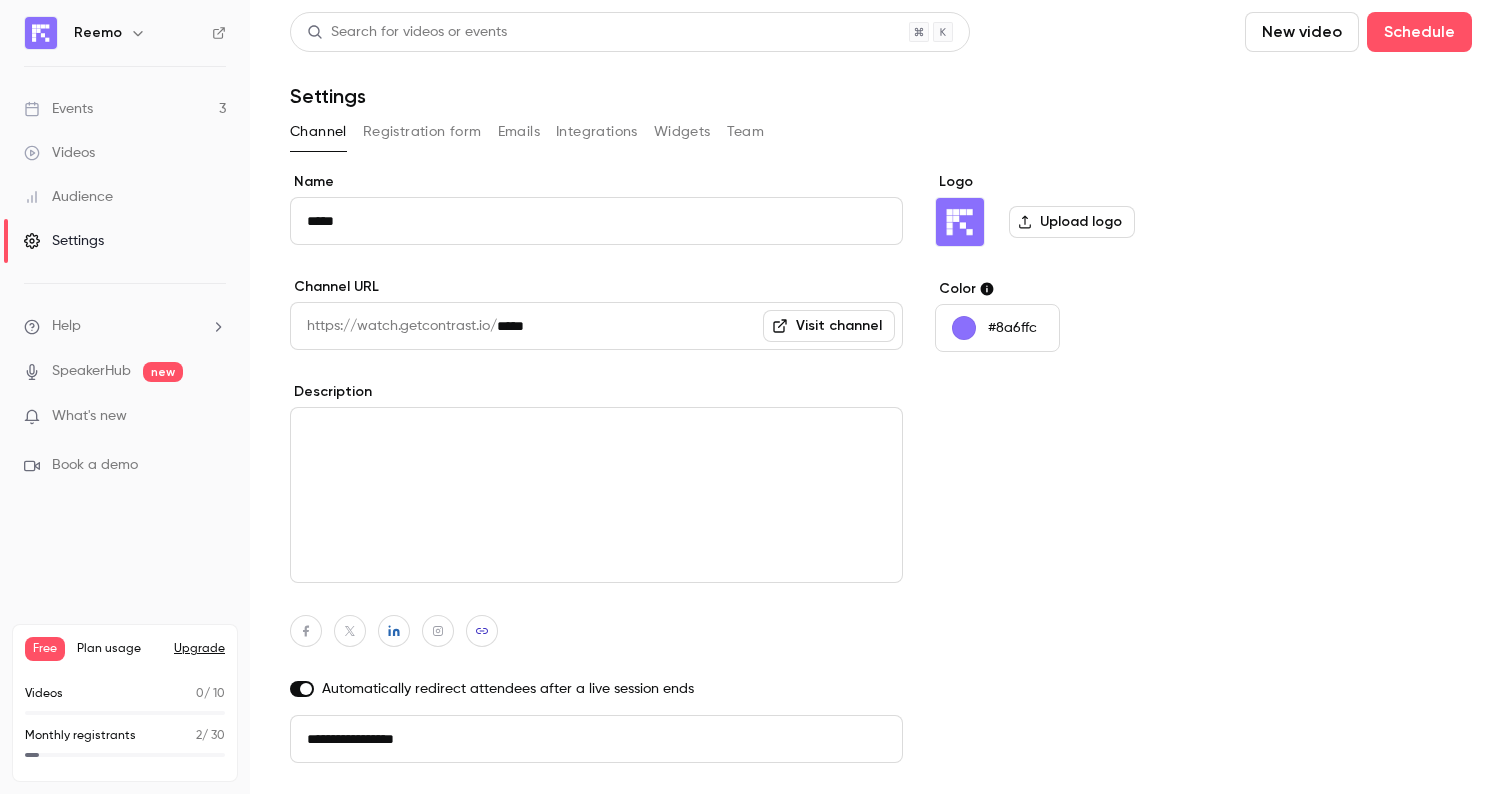 scroll, scrollTop: 53, scrollLeft: 0, axis: vertical 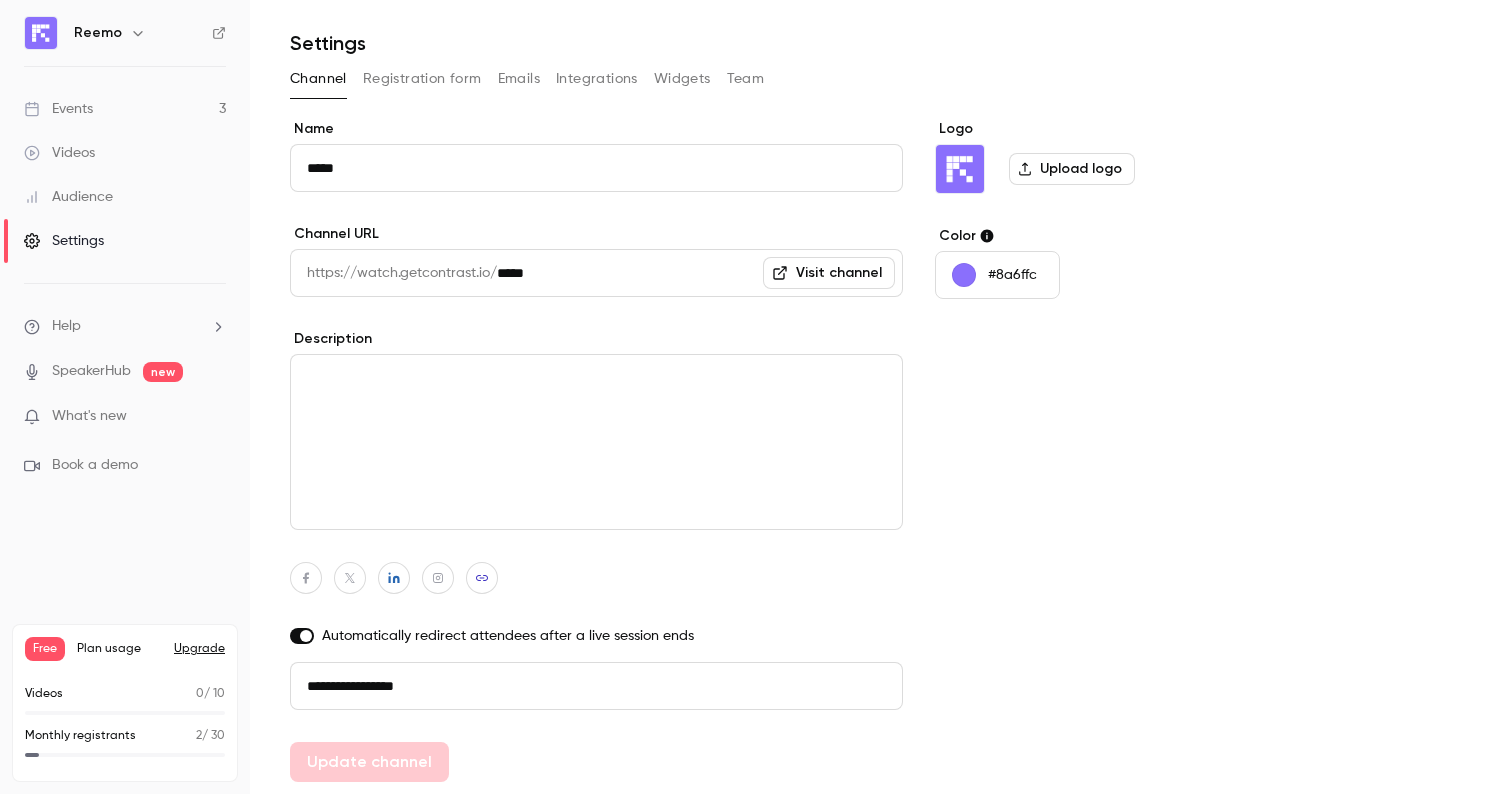 click 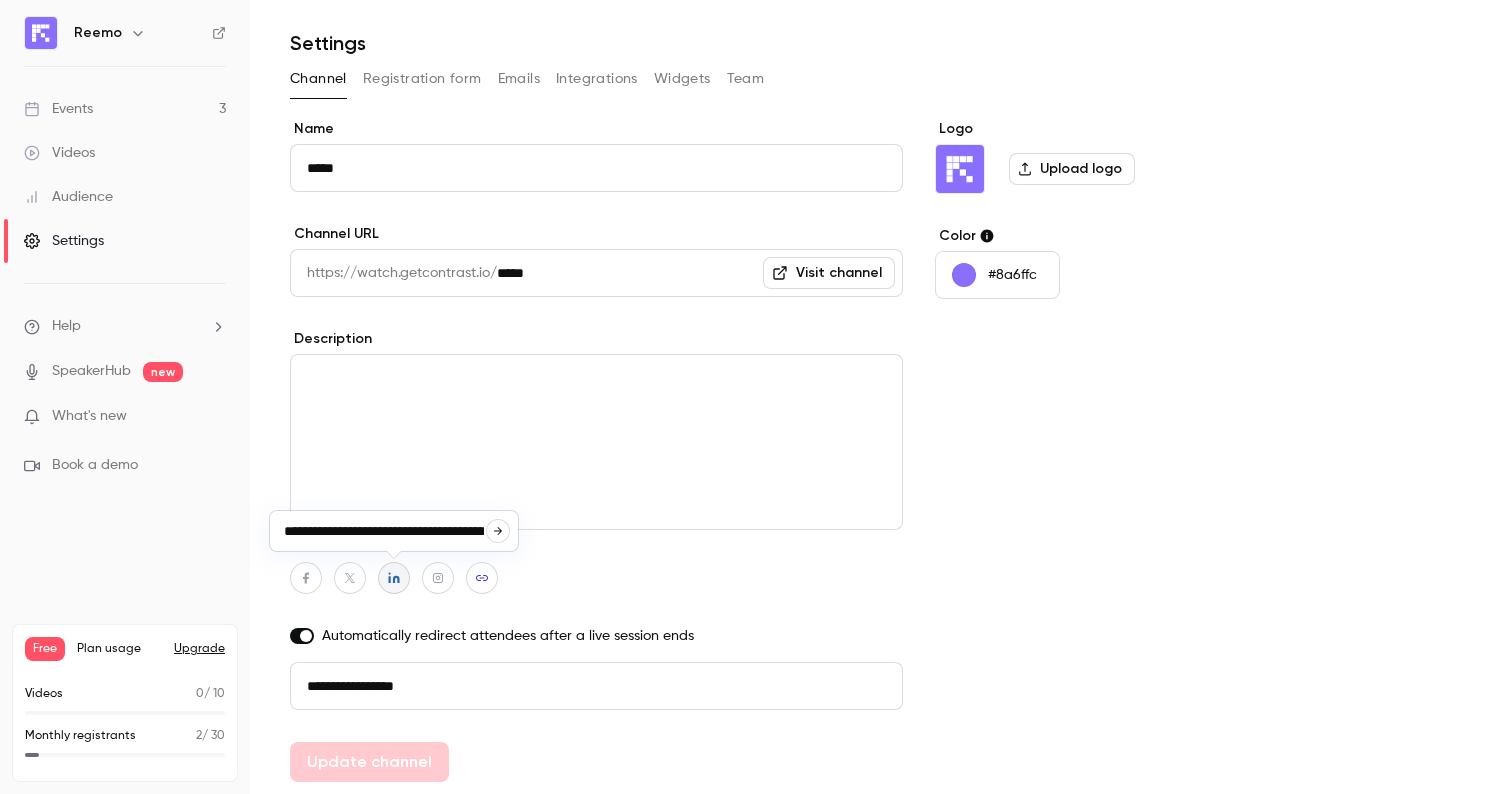 scroll, scrollTop: 0, scrollLeft: 80, axis: horizontal 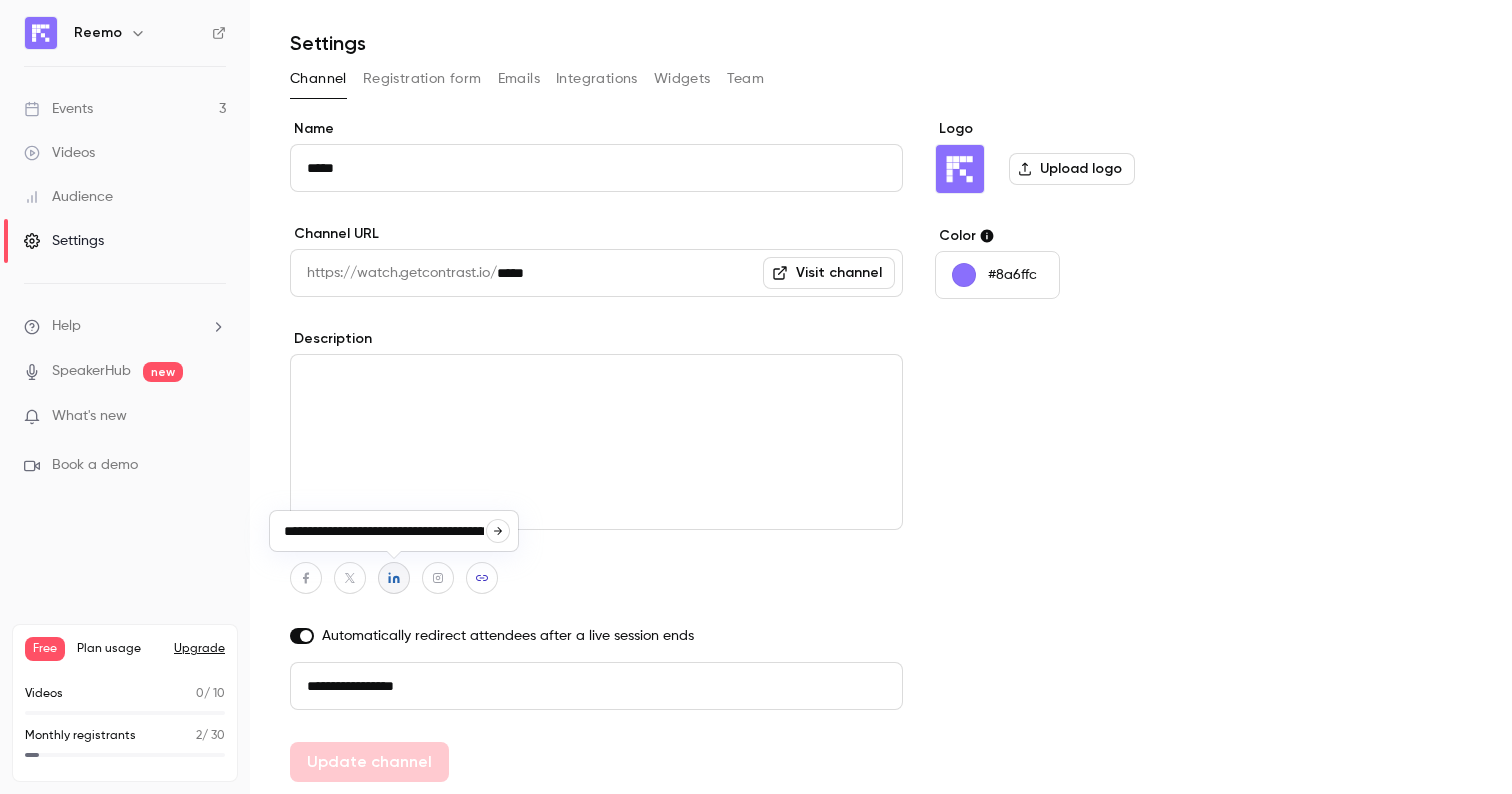 click 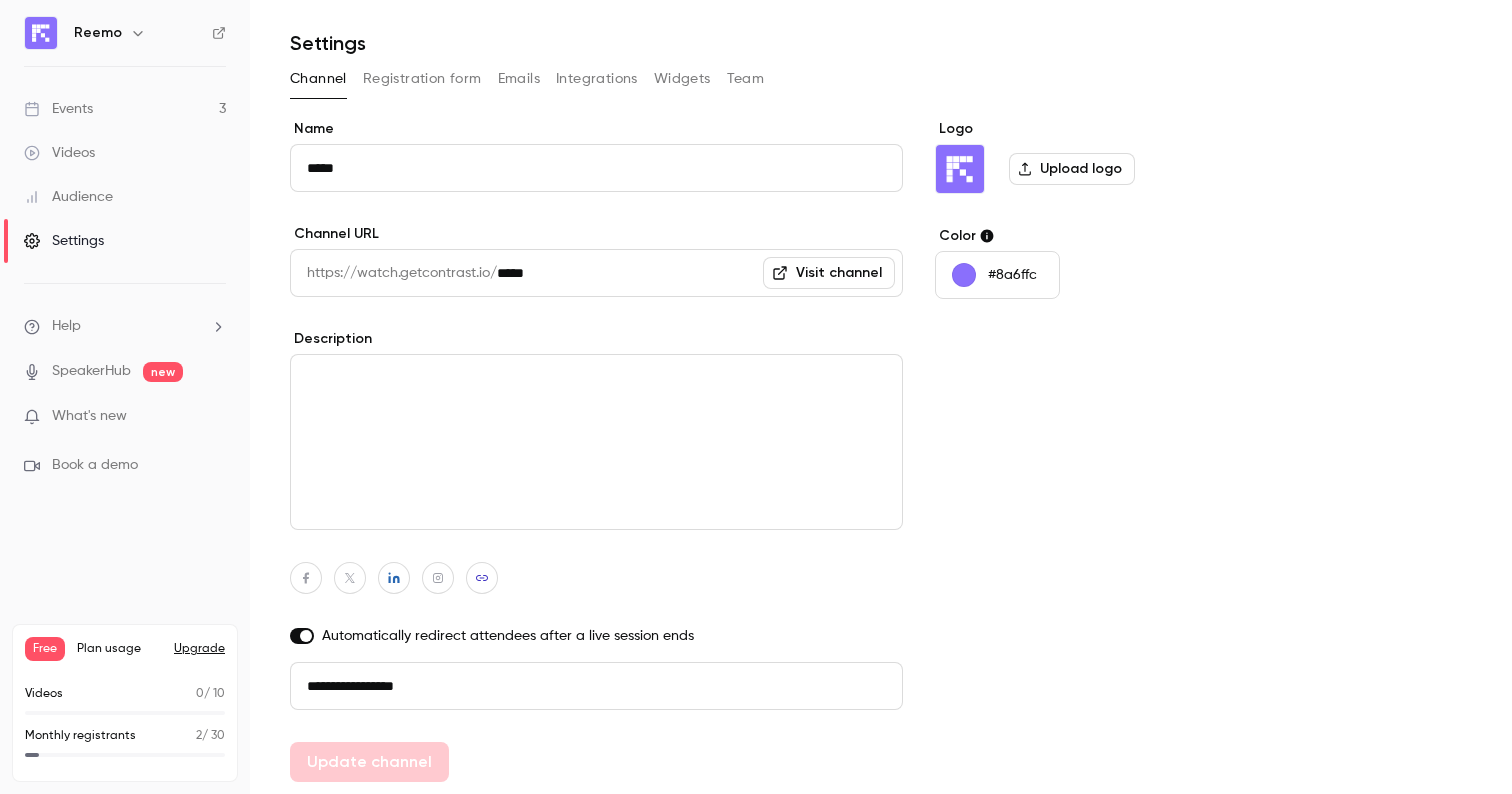 click at bounding box center (394, 578) 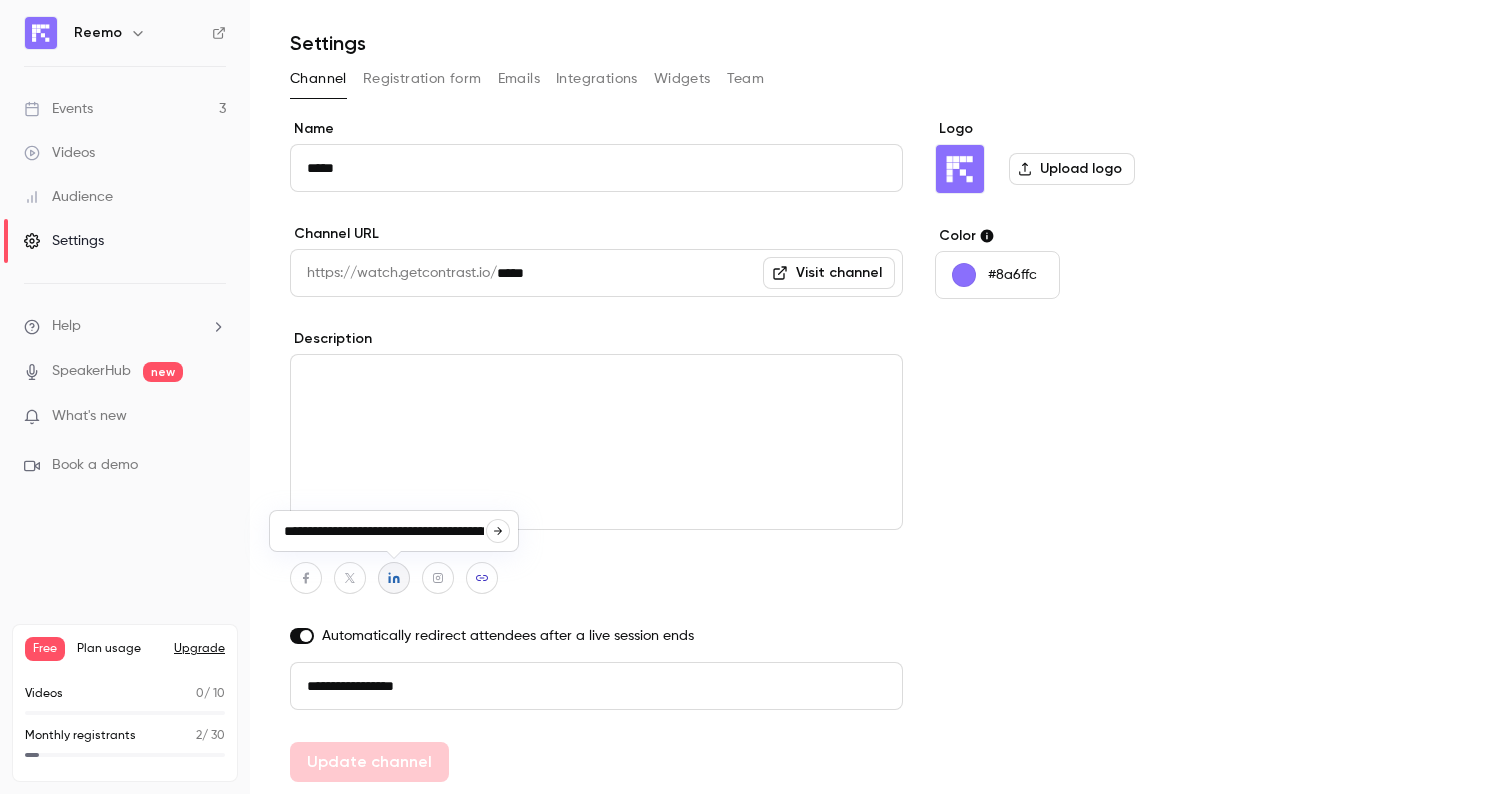 scroll, scrollTop: 0, scrollLeft: 80, axis: horizontal 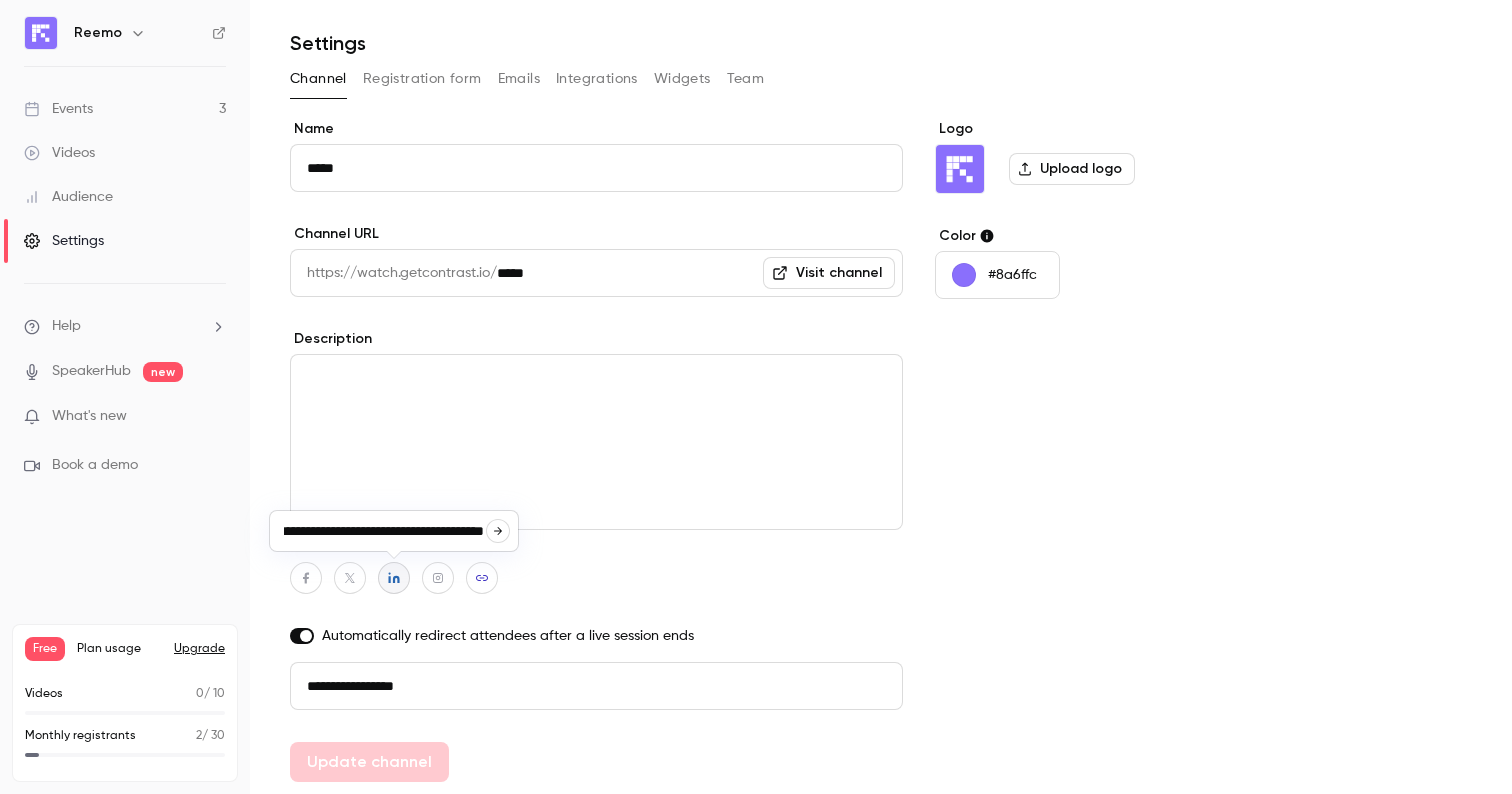 click on "**********" at bounding box center [384, 531] 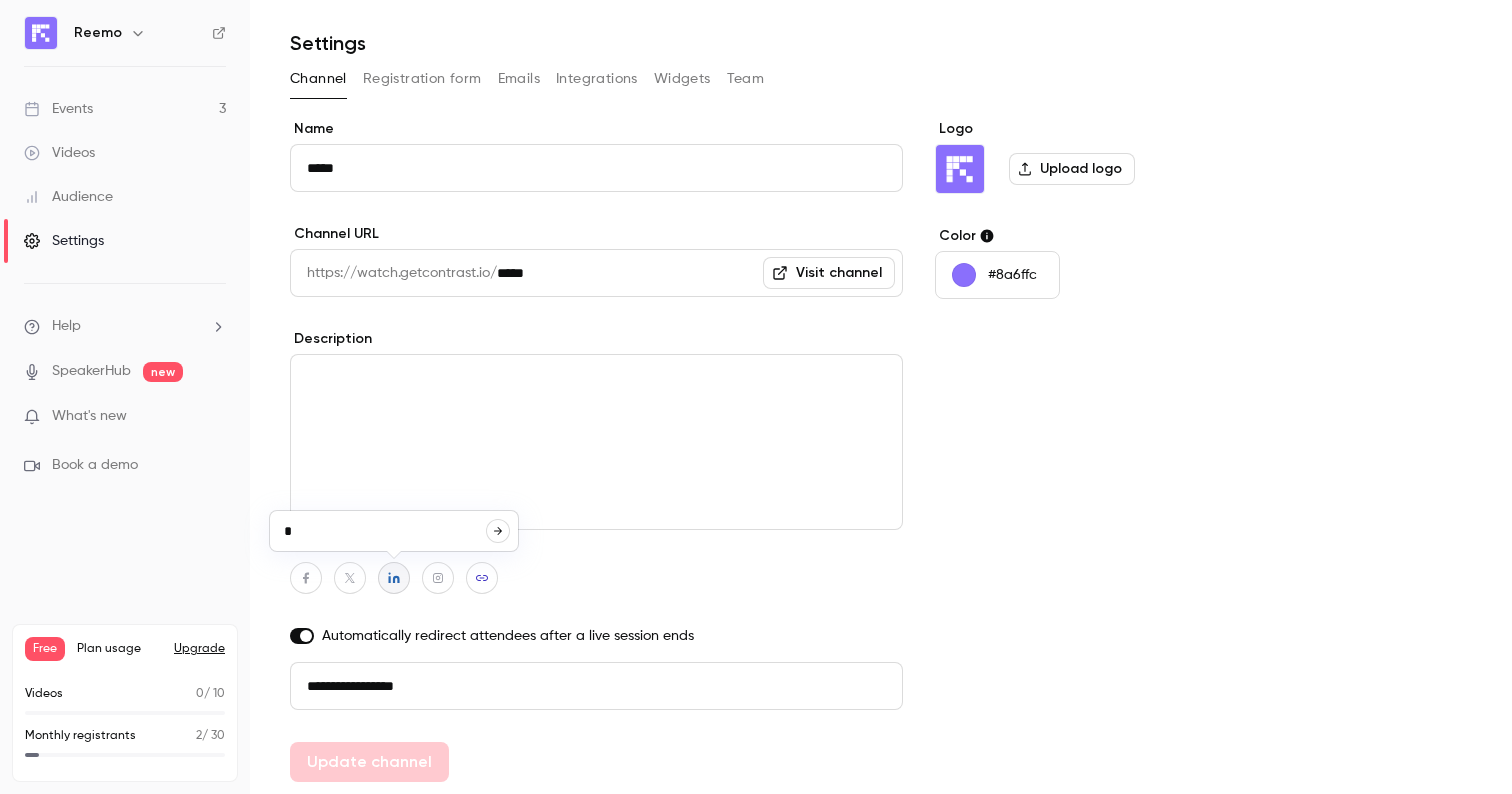 scroll, scrollTop: 0, scrollLeft: 0, axis: both 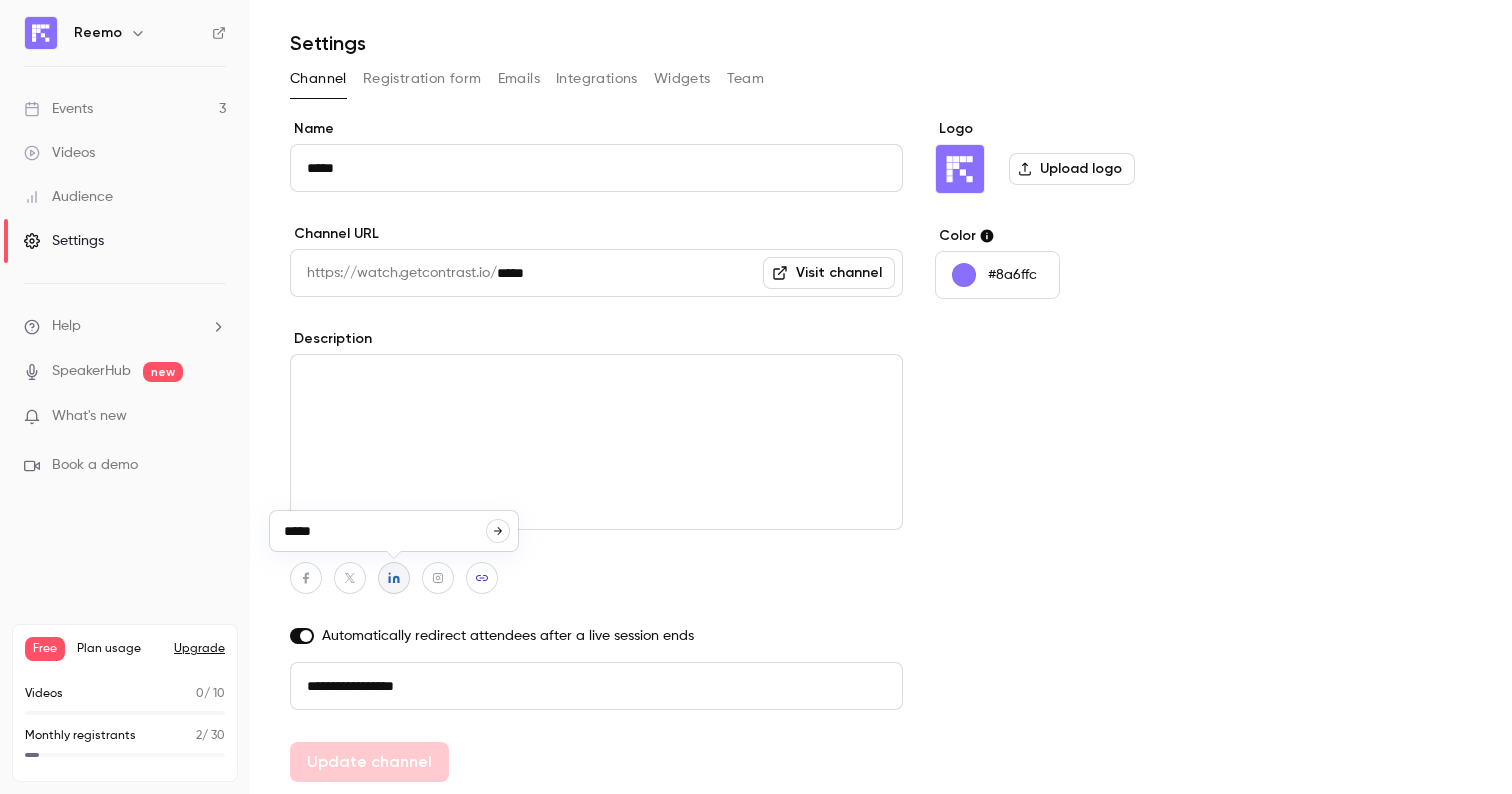 type on "**********" 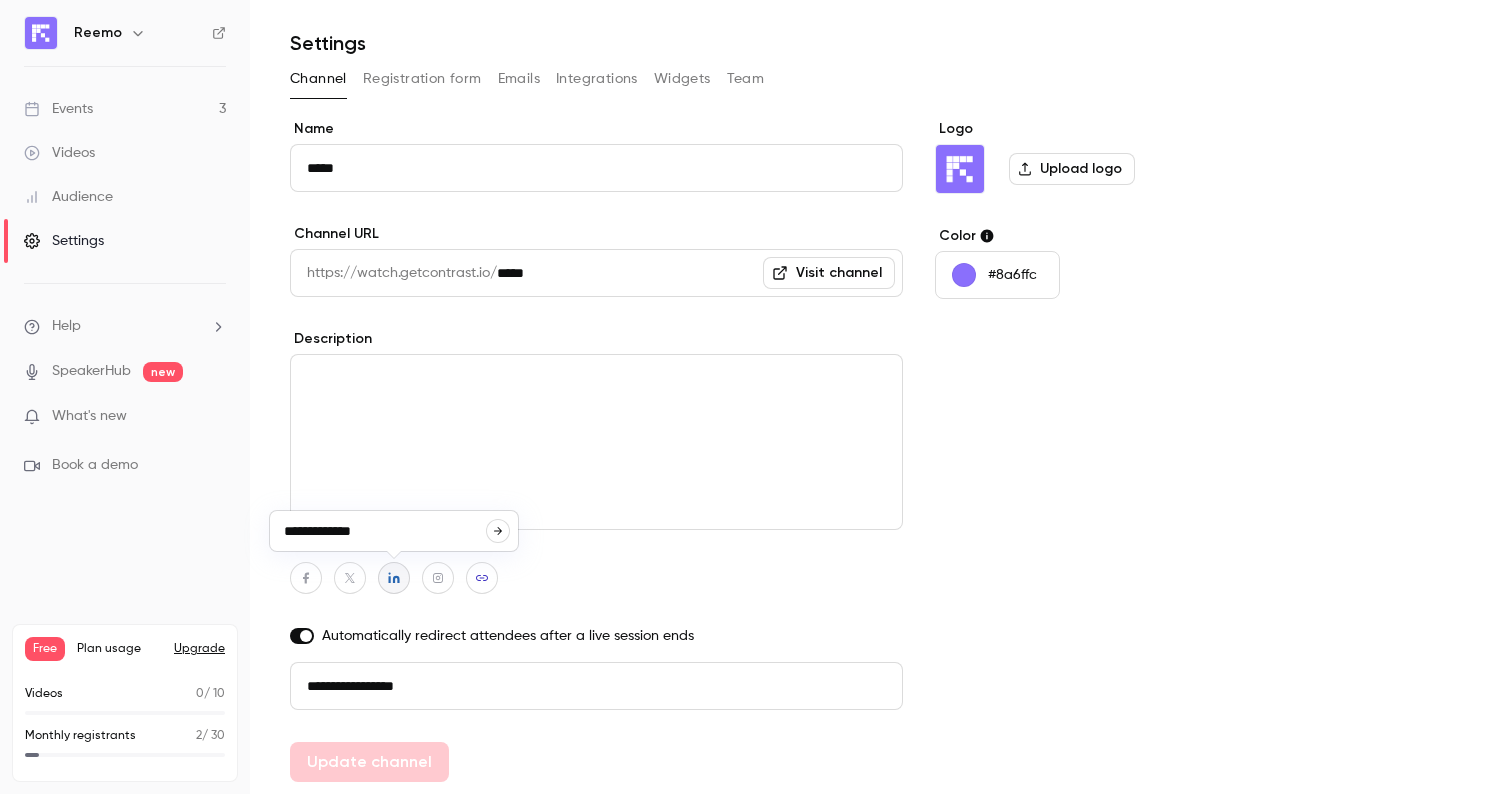 click on "**********" at bounding box center [596, 450] 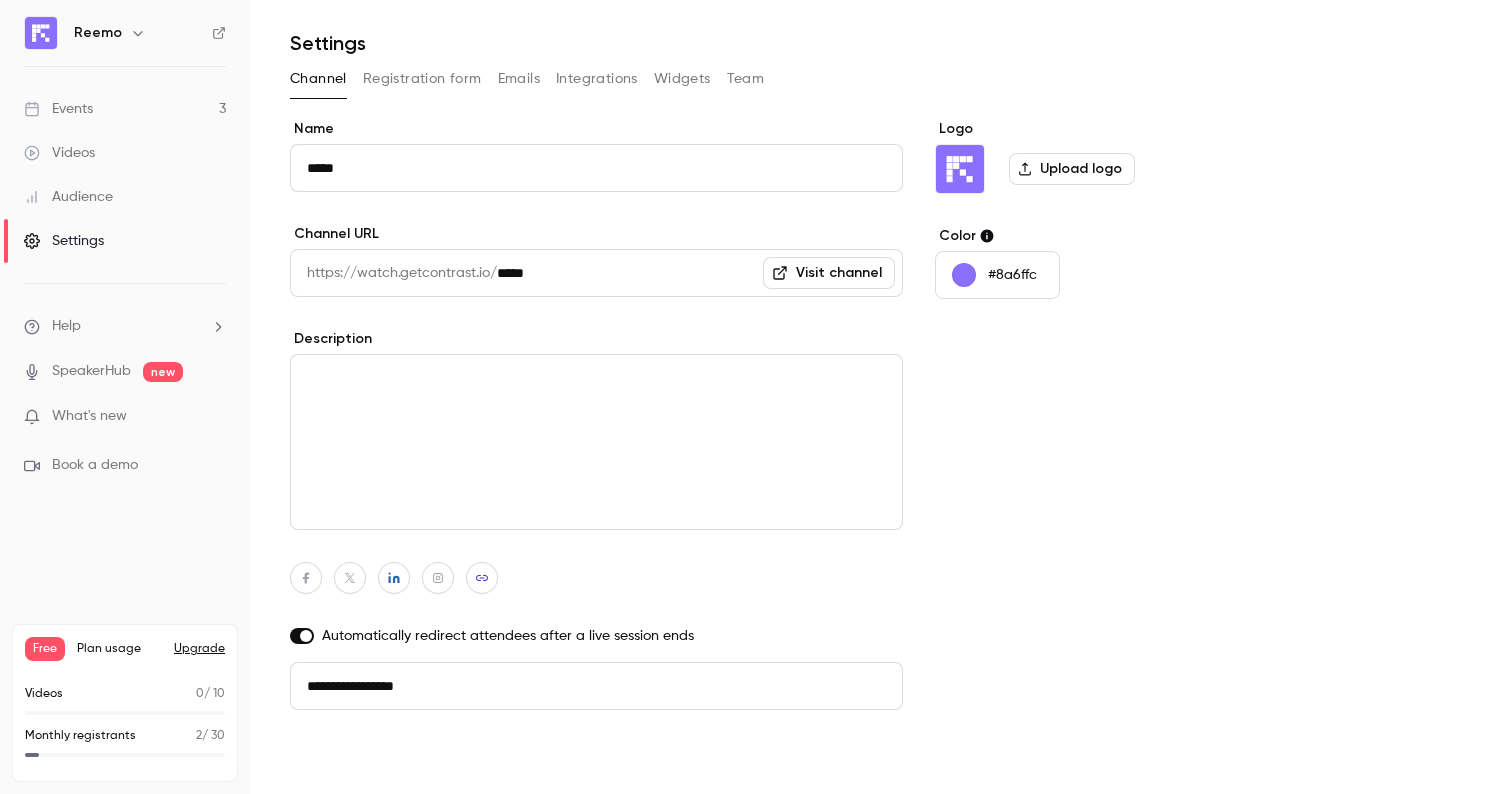 click on "Update channel" at bounding box center [369, 762] 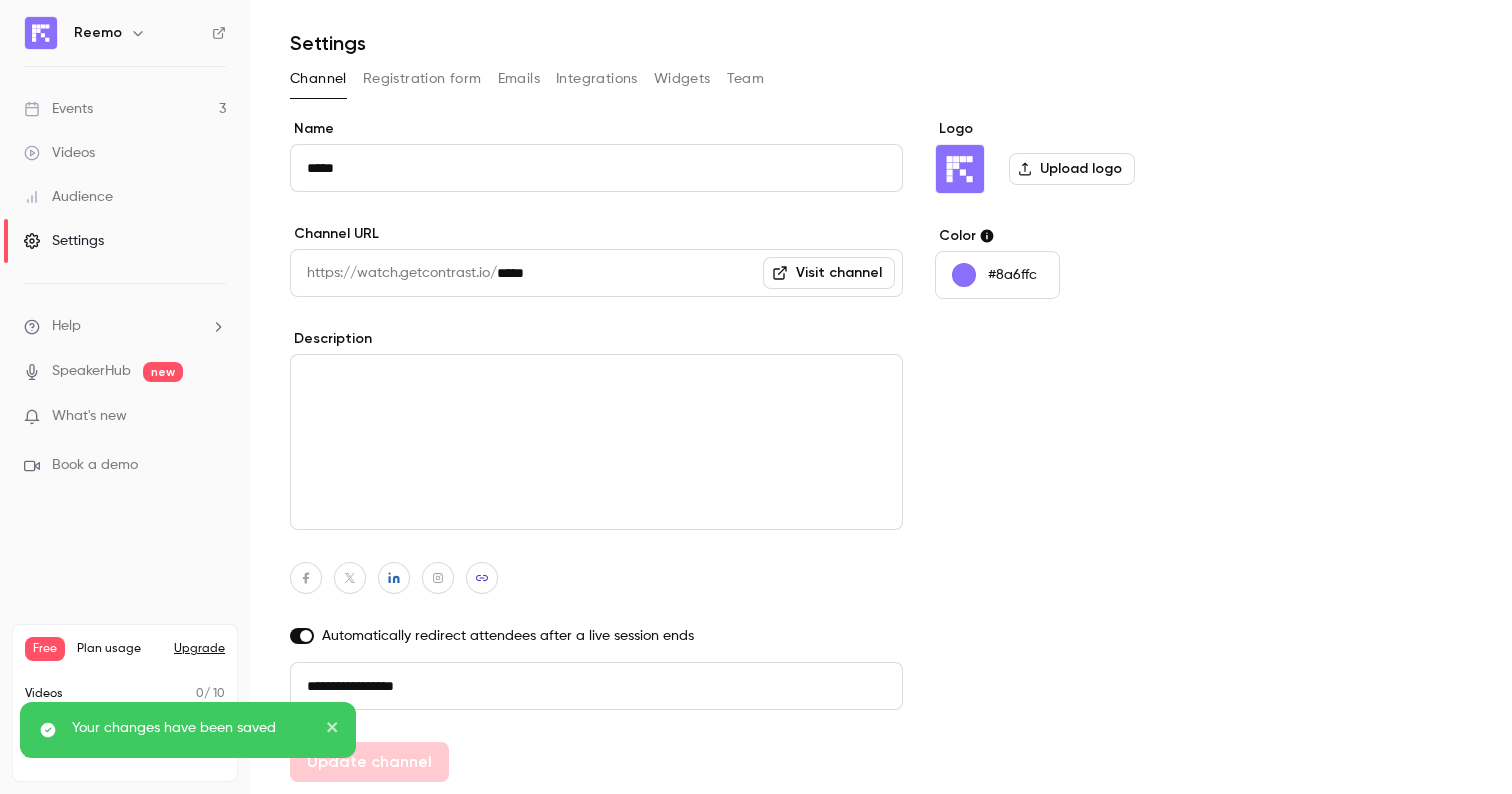 click 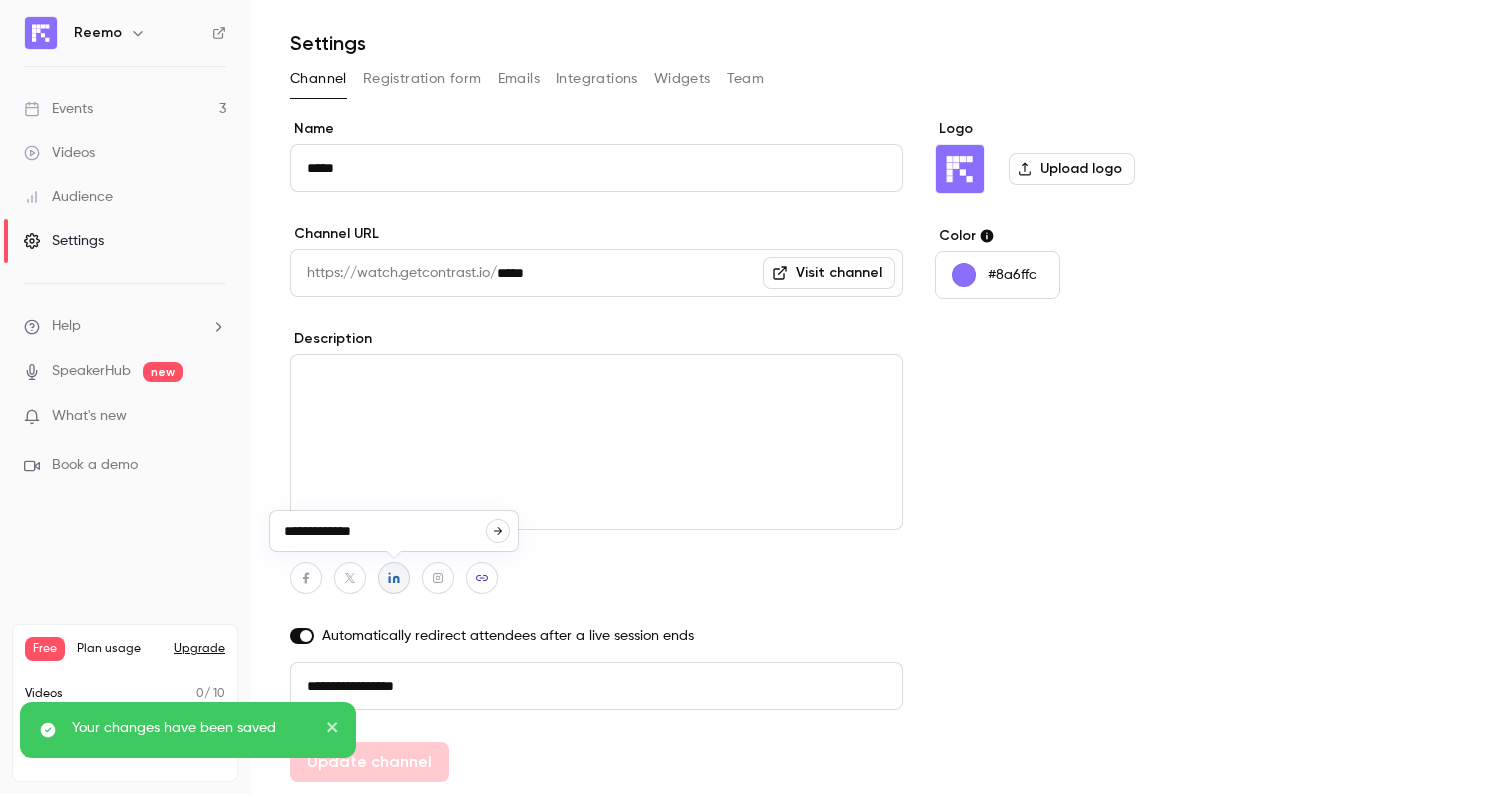 drag, startPoint x: 328, startPoint y: 531, endPoint x: 395, endPoint y: 531, distance: 67 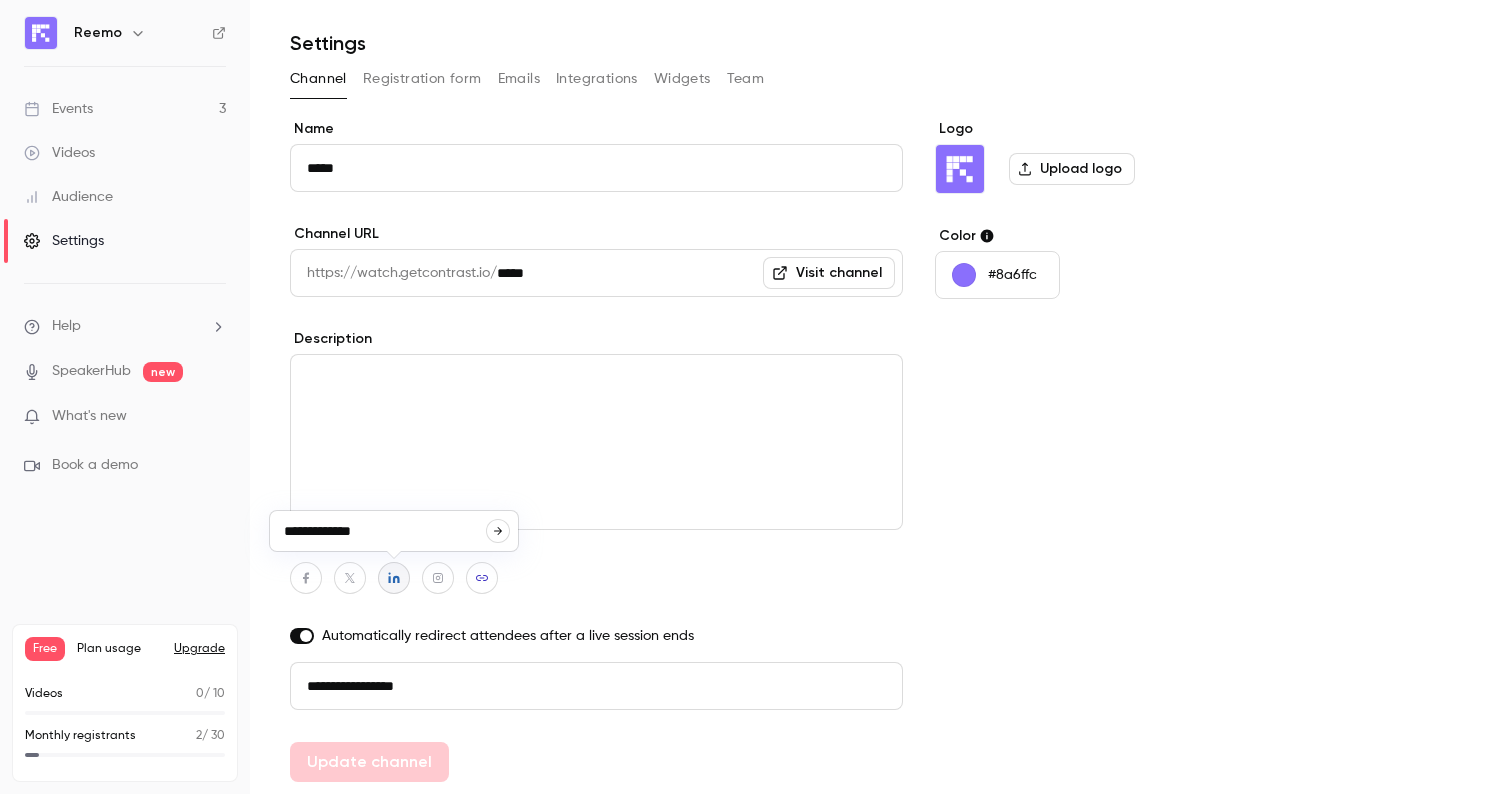 click on "**********" at bounding box center [384, 531] 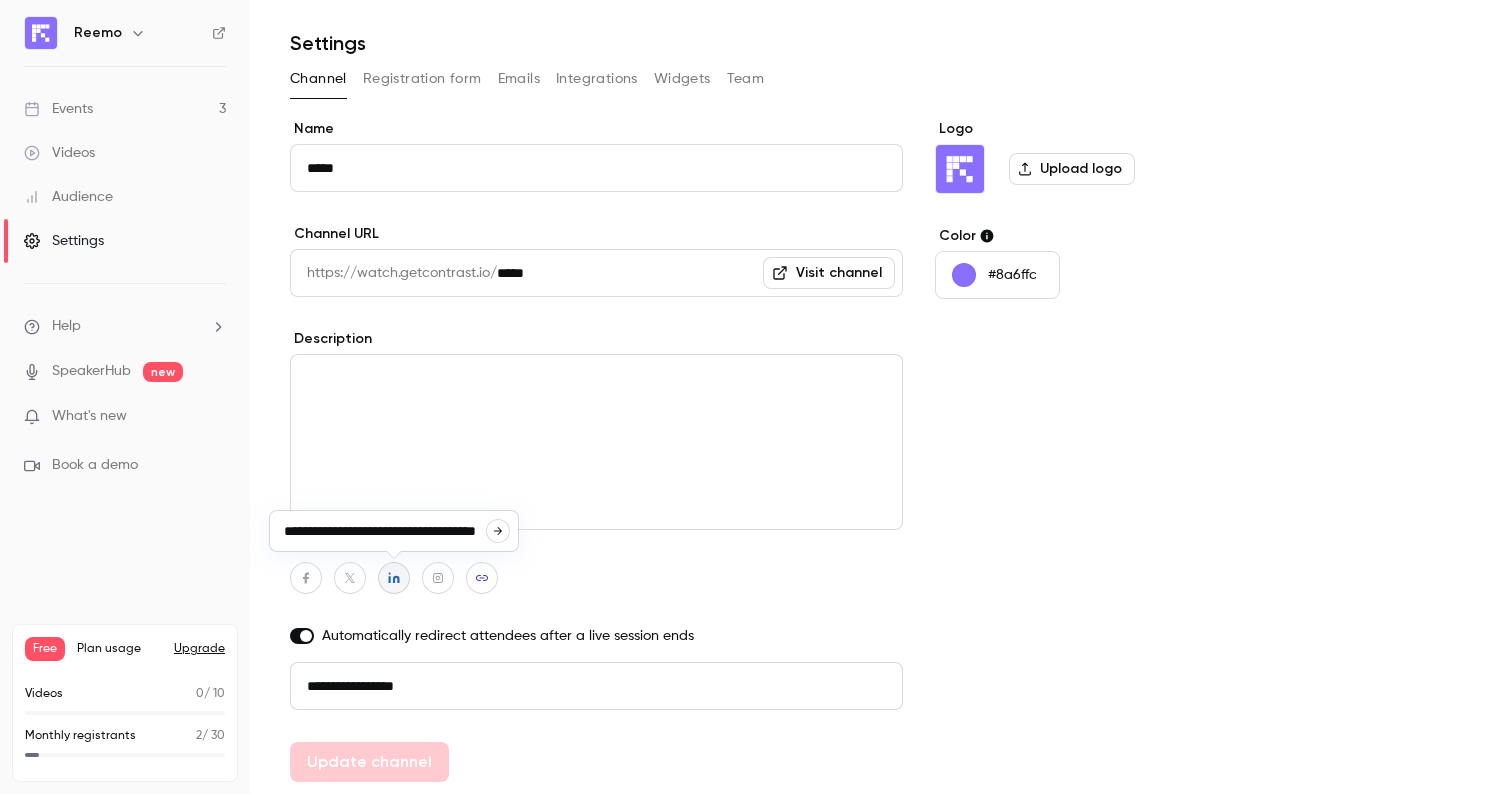 scroll, scrollTop: 0, scrollLeft: 57, axis: horizontal 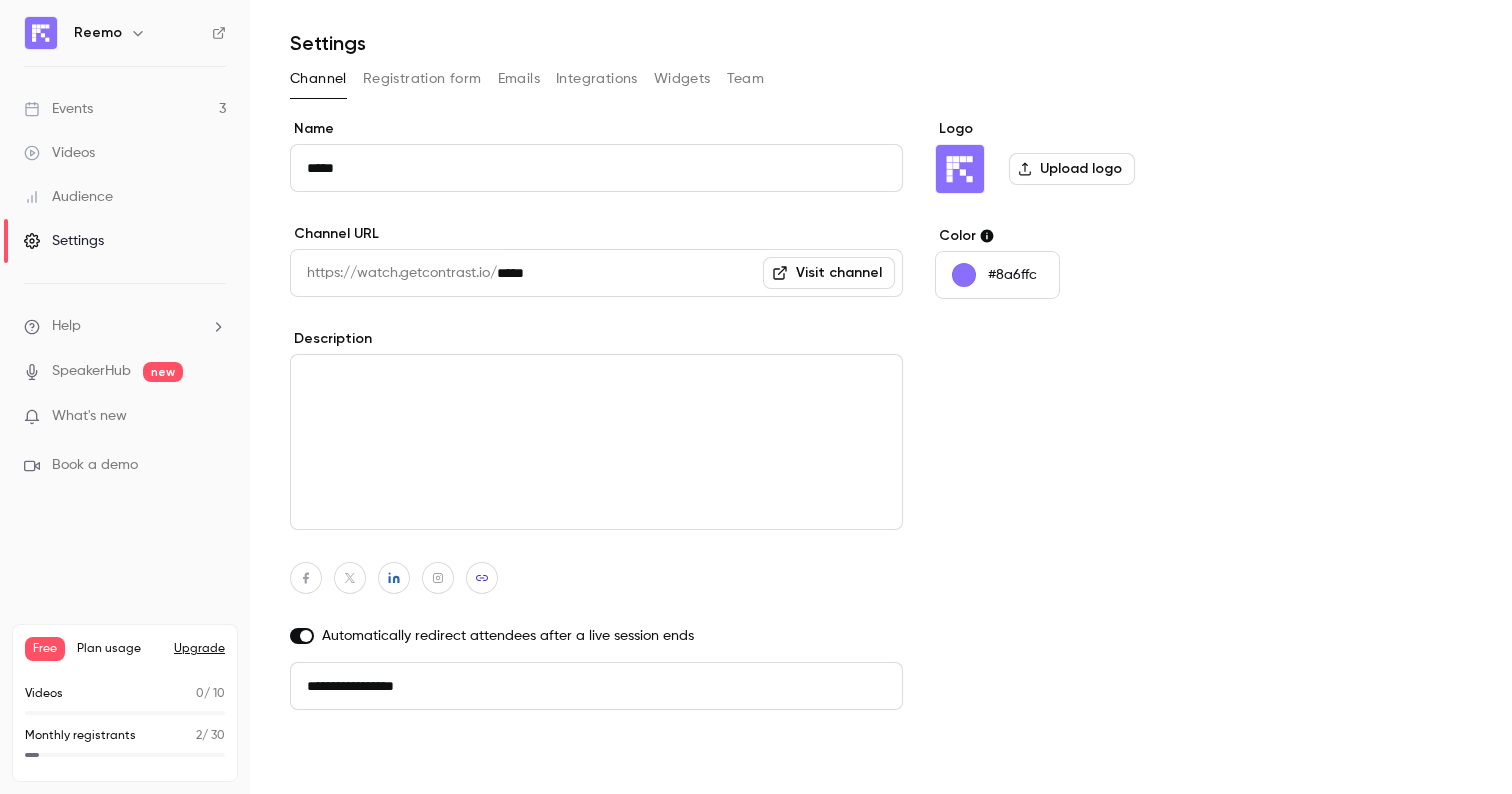 click on "Update channel" at bounding box center [369, 762] 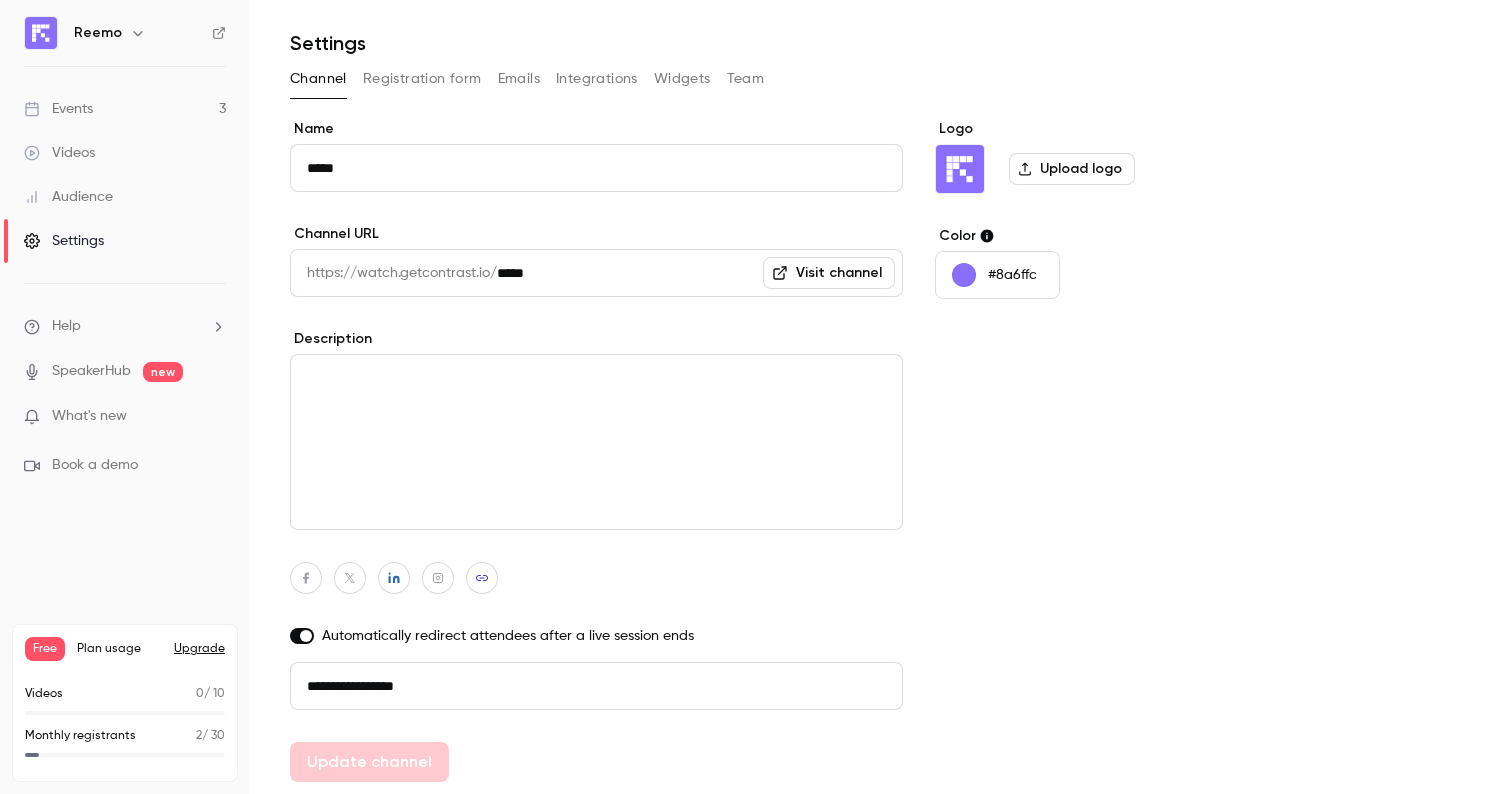 click on "Events" at bounding box center [58, 109] 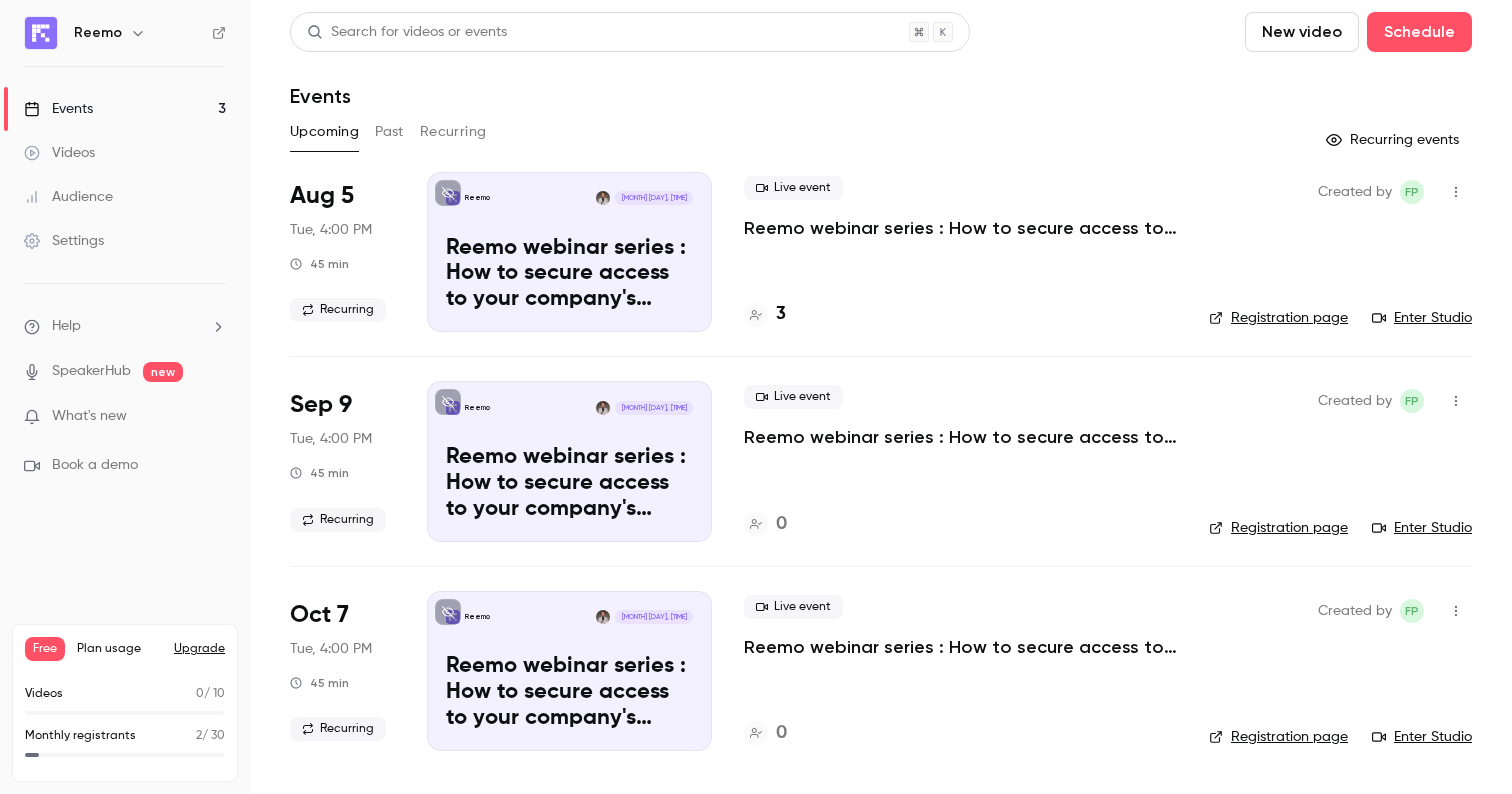 click 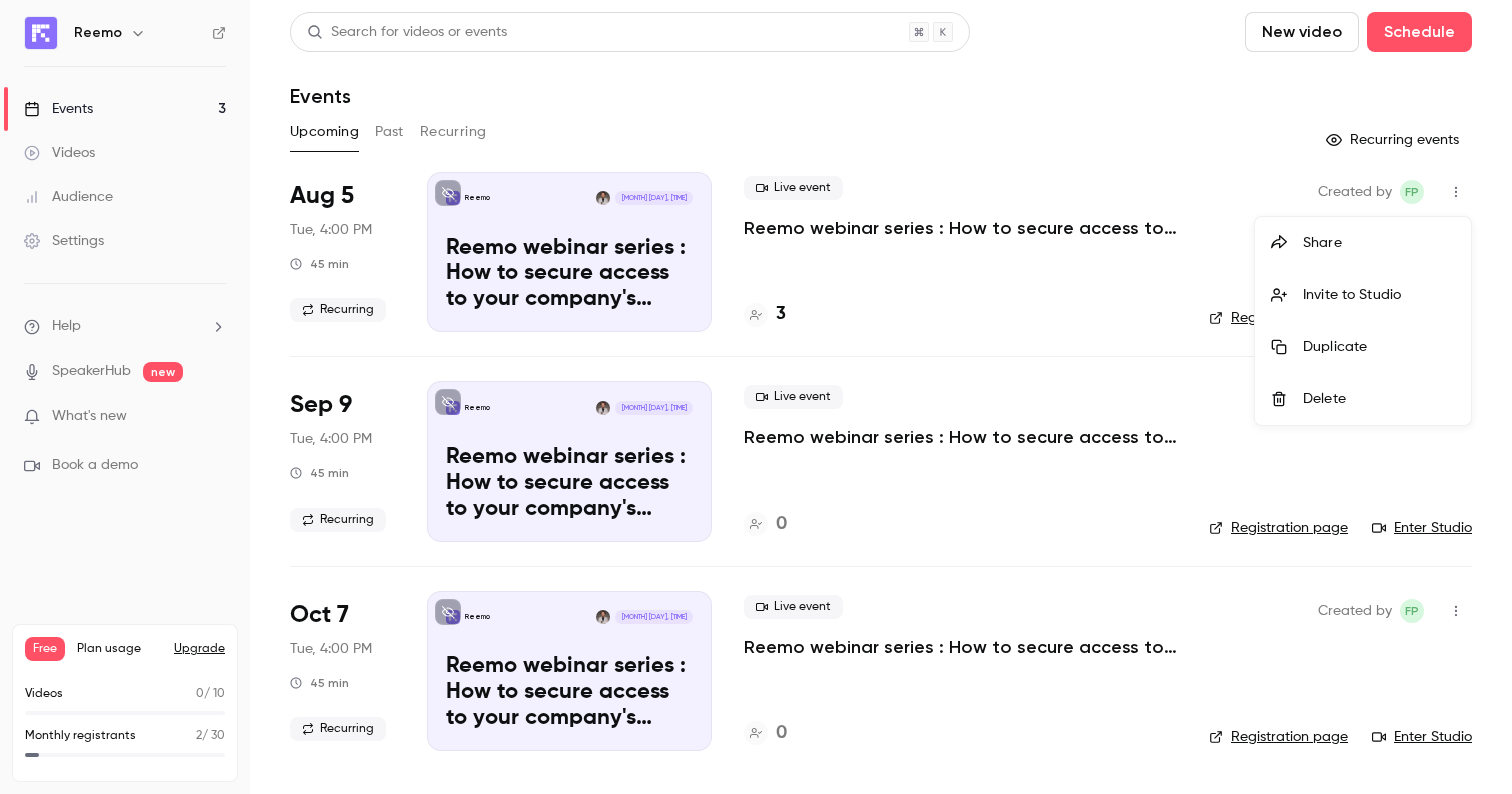 click at bounding box center [756, 397] 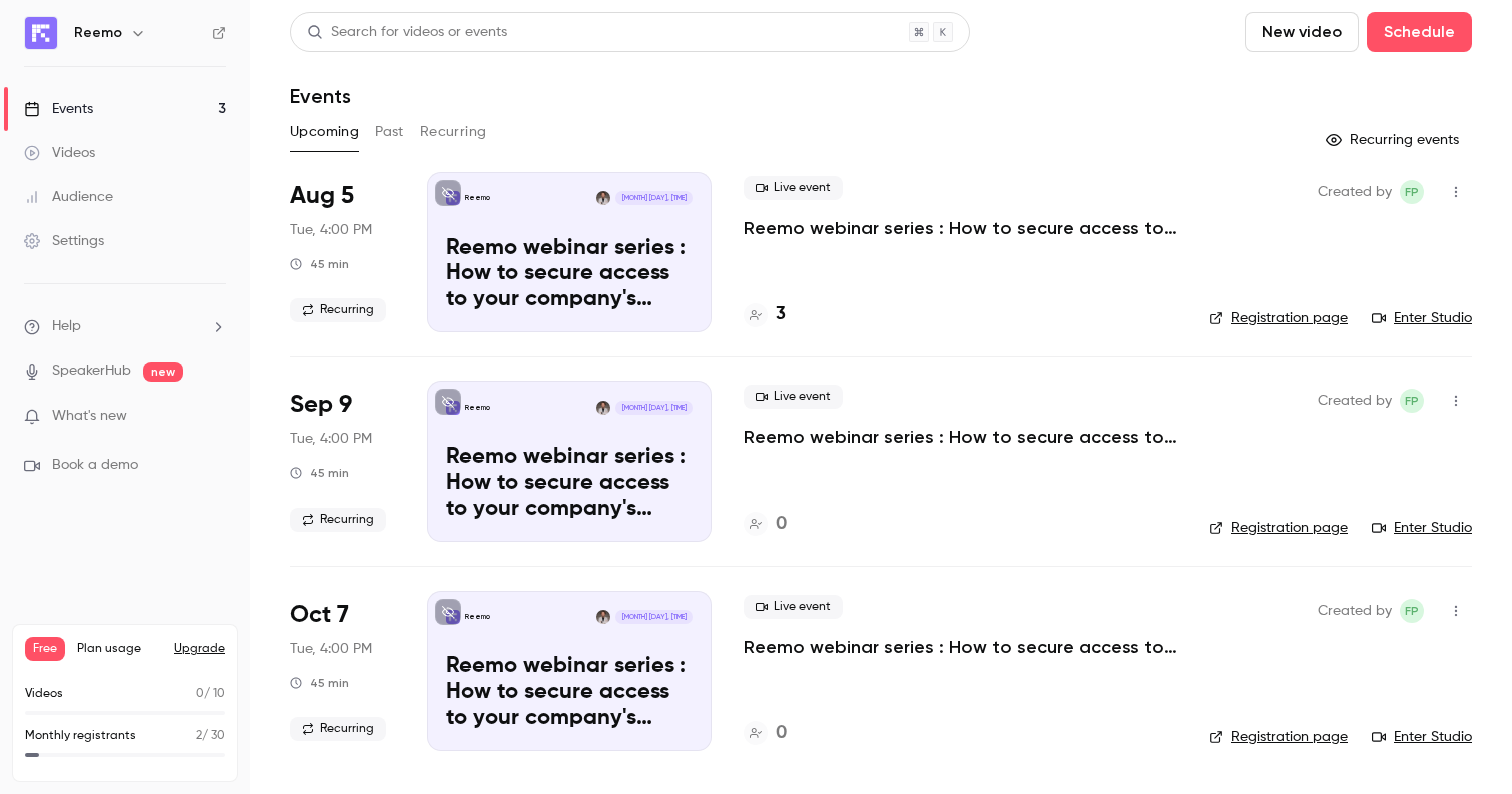 click on "Reemo webinar series : How to secure access to your company's resources?" at bounding box center [960, 228] 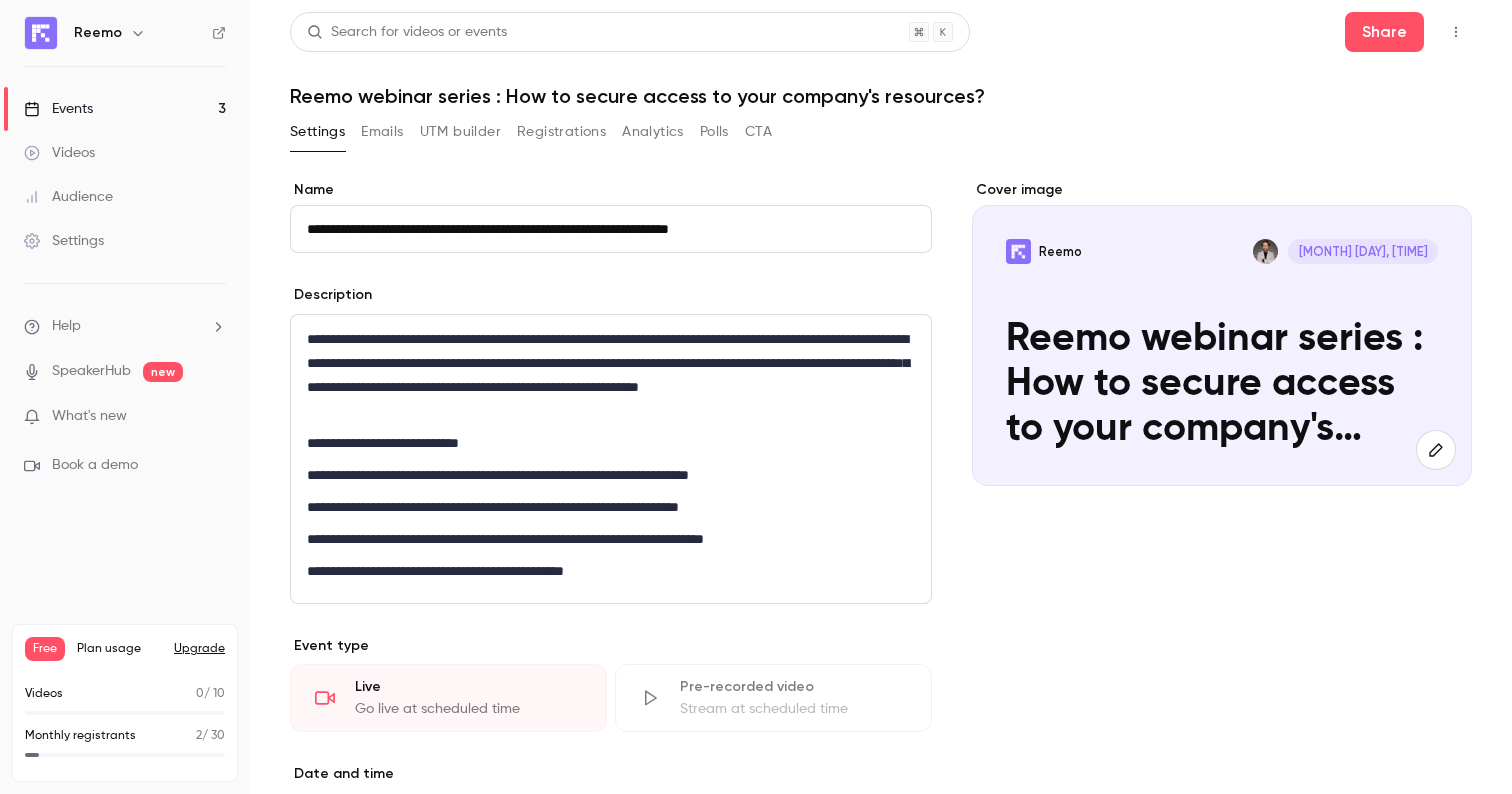 click on "**********" at bounding box center [611, 229] 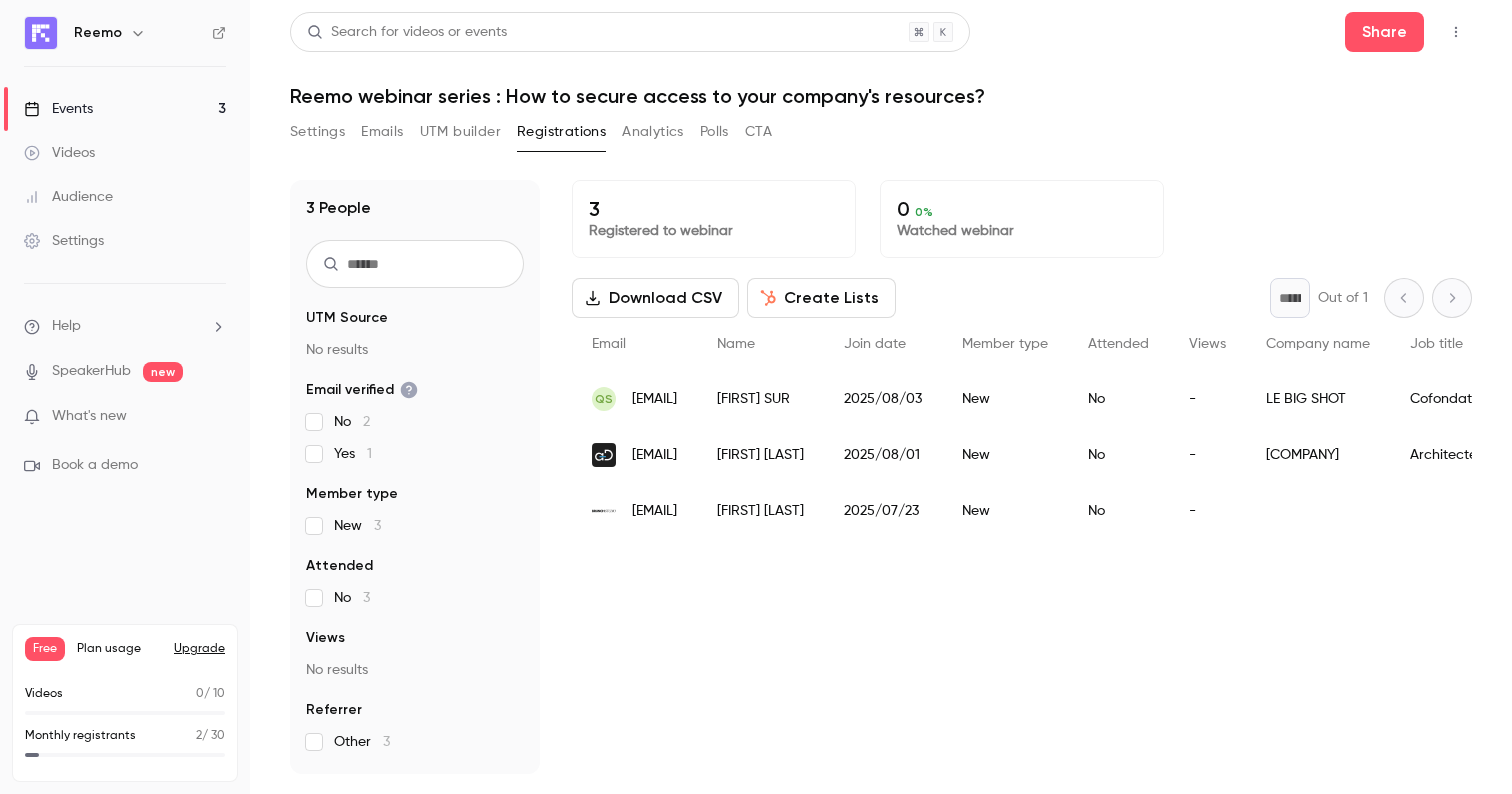 click on "Settings" at bounding box center (317, 132) 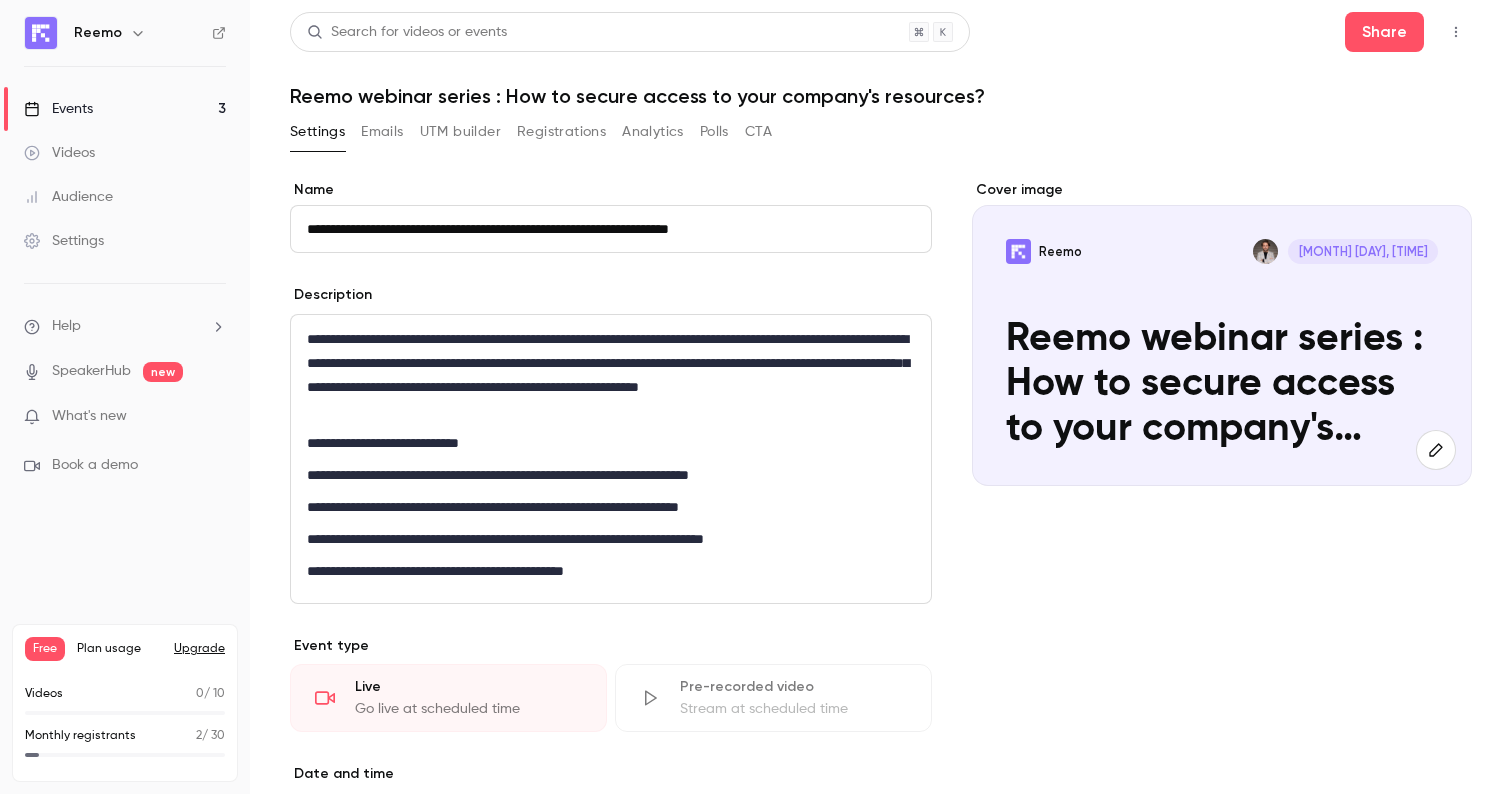 drag, startPoint x: 802, startPoint y: 229, endPoint x: 343, endPoint y: 224, distance: 459.02722 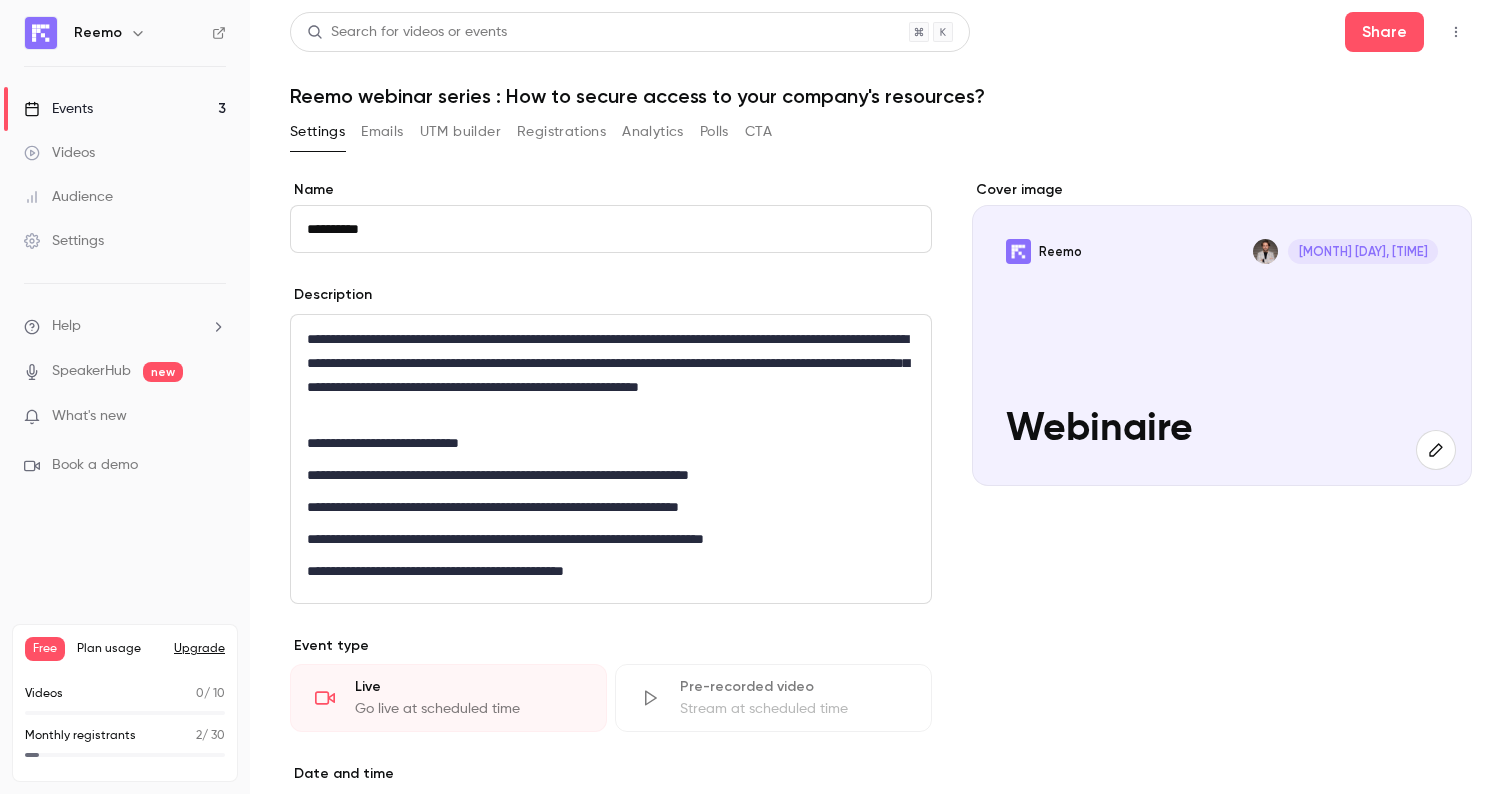 paste on "**********" 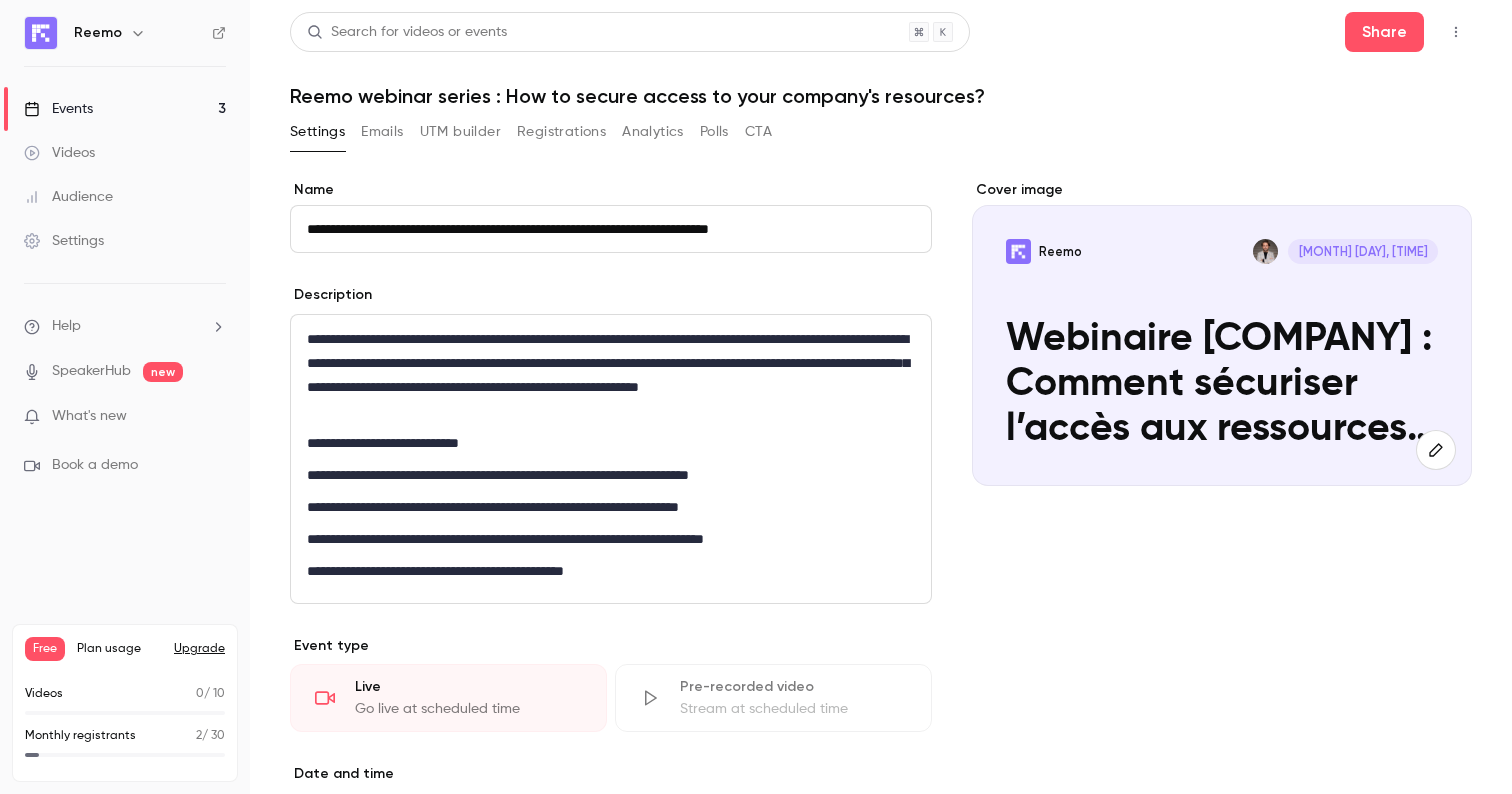 drag, startPoint x: 374, startPoint y: 227, endPoint x: 266, endPoint y: 220, distance: 108.226616 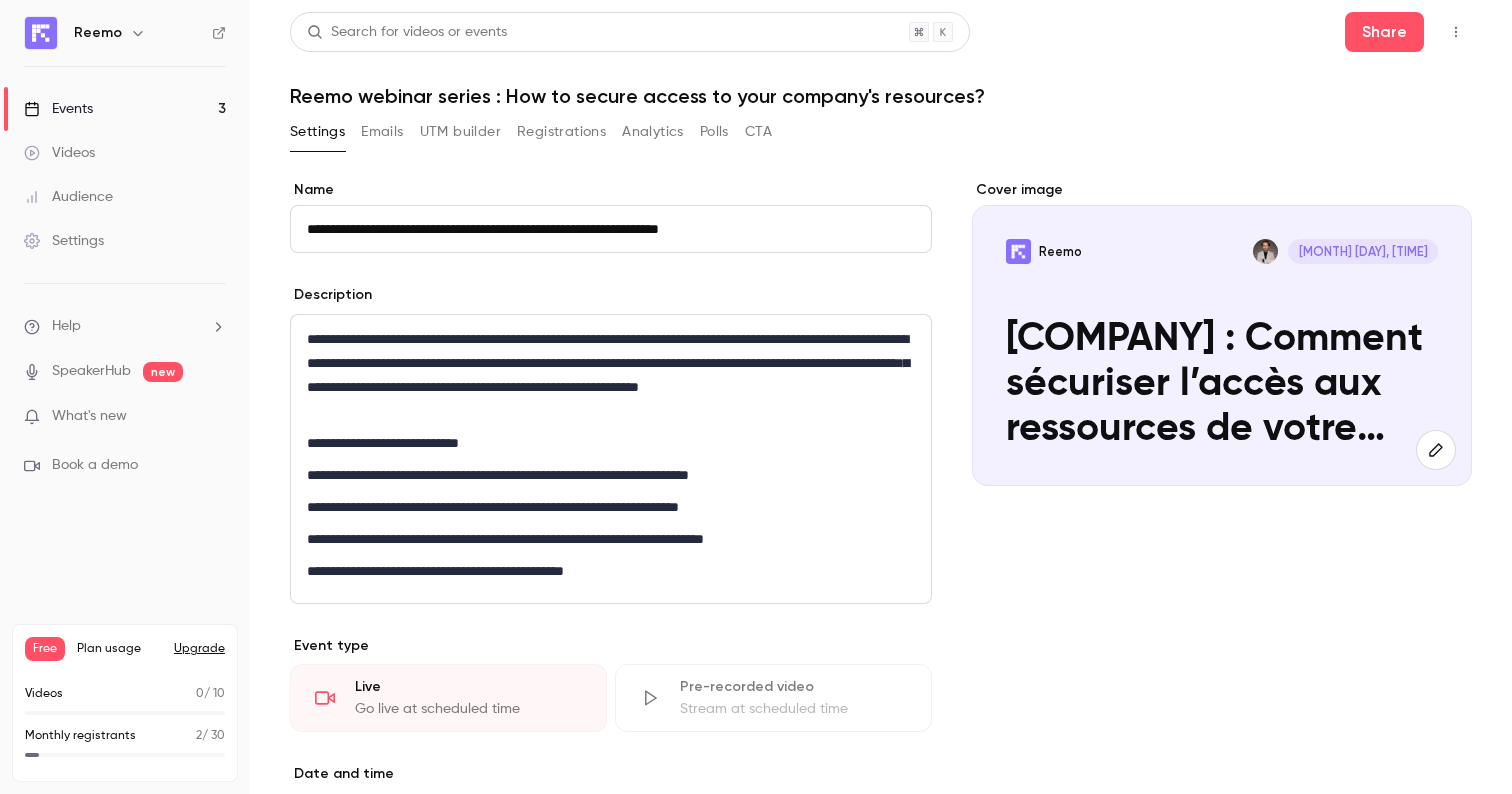 click on "**********" at bounding box center (611, 229) 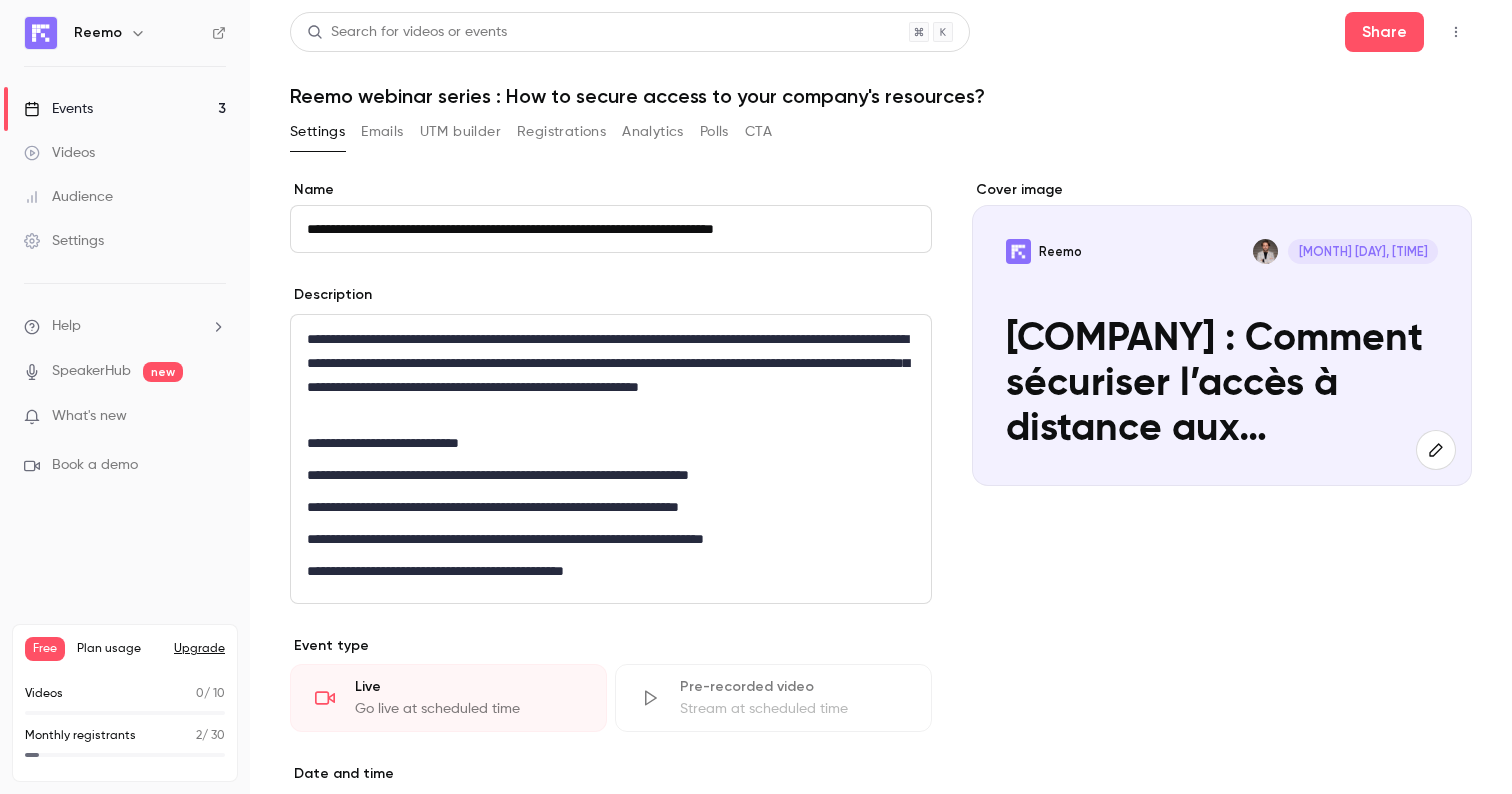 click on "**********" at bounding box center (611, 229) 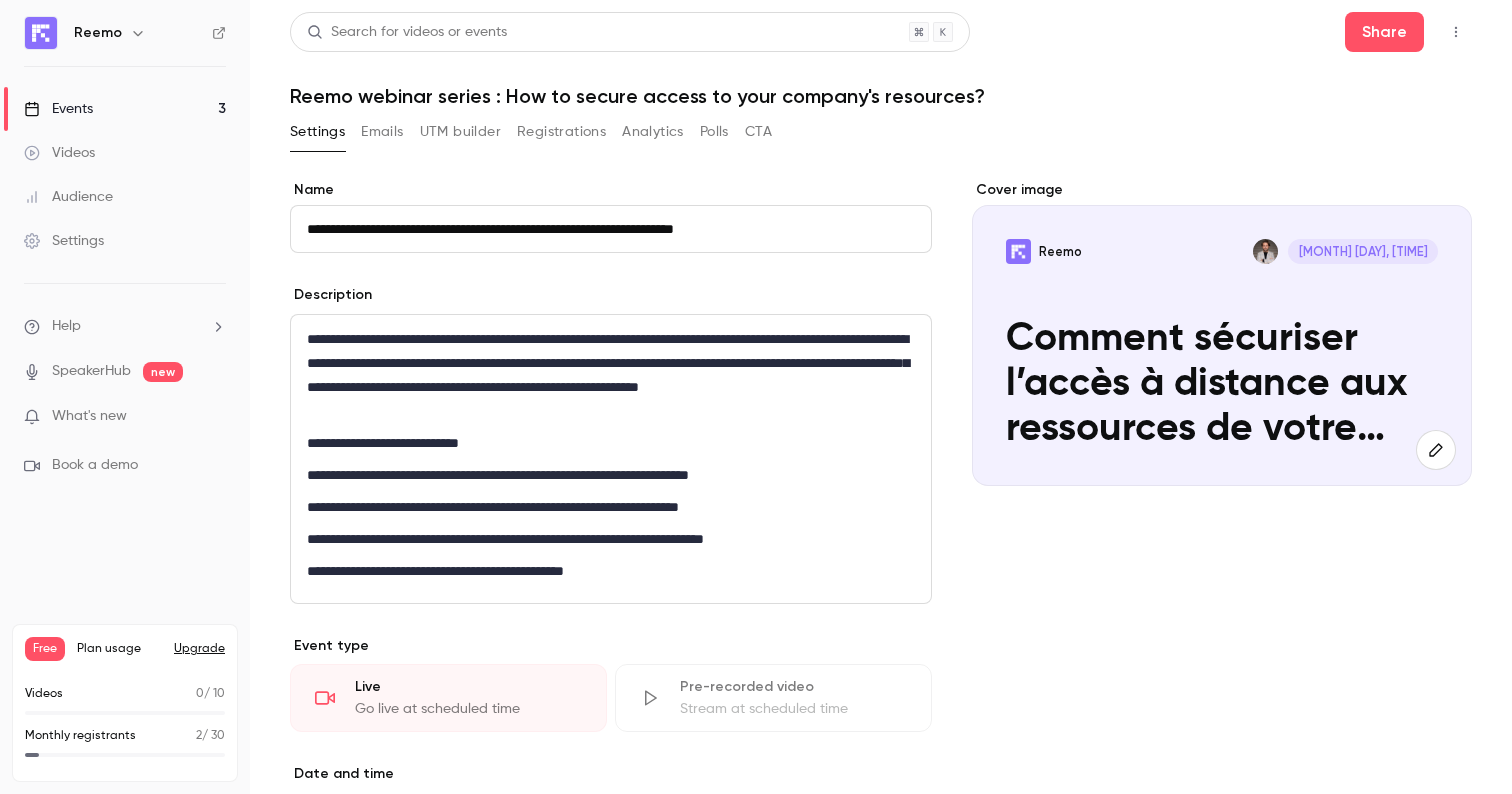 click on "**********" at bounding box center (611, 229) 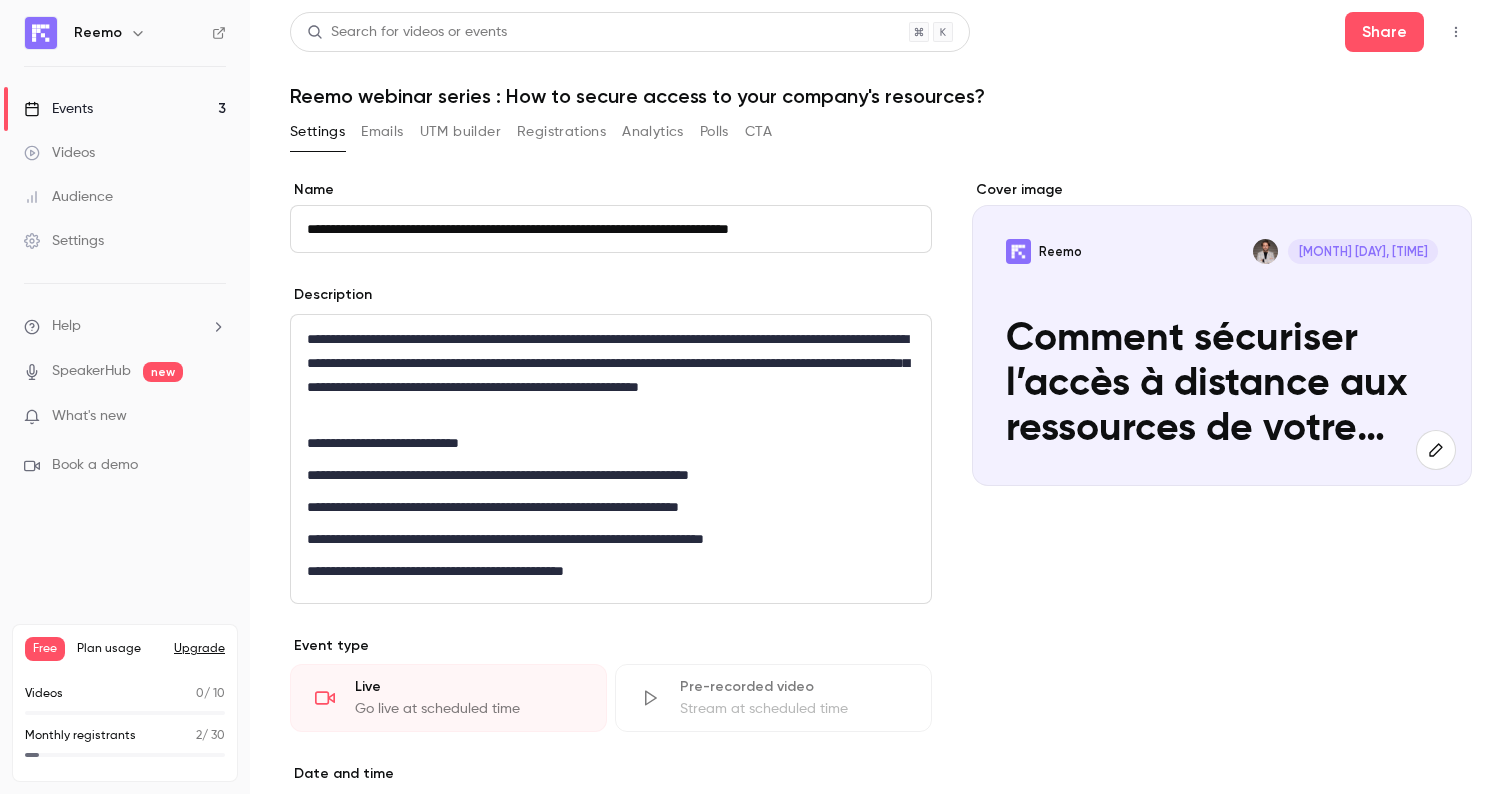 click on "**********" at bounding box center (881, 735) 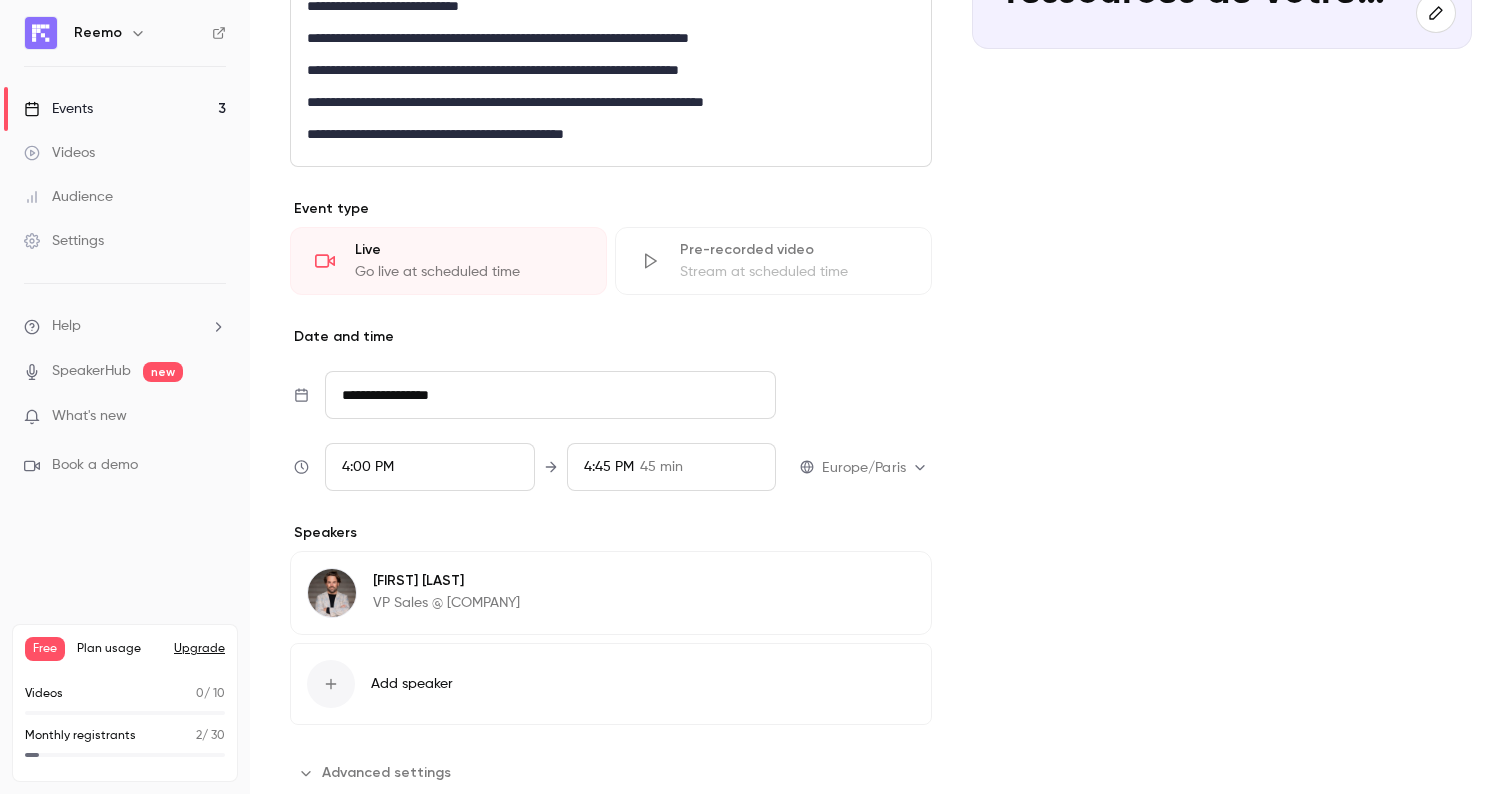 scroll, scrollTop: 536, scrollLeft: 0, axis: vertical 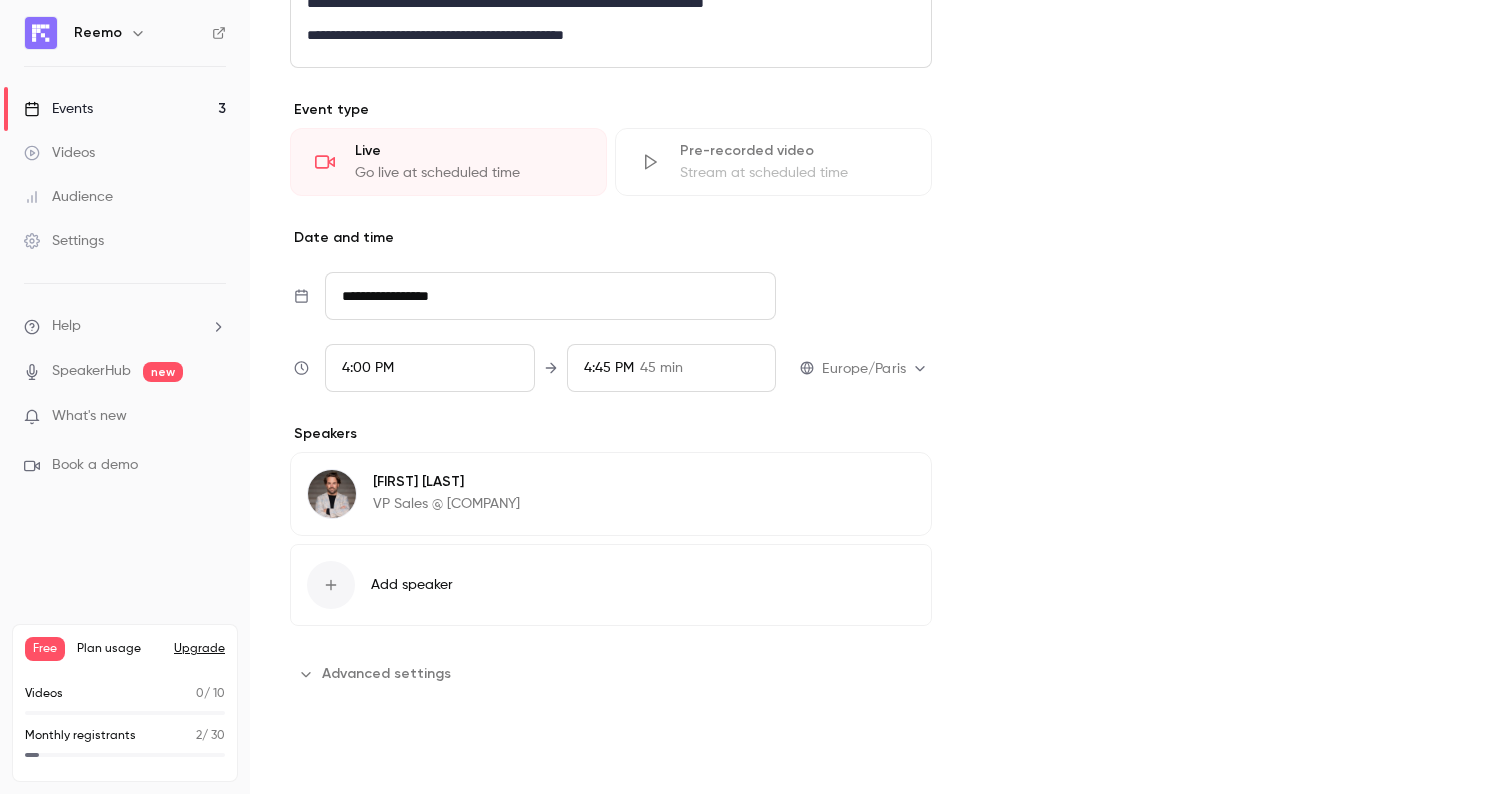 click on "Save" at bounding box center (326, 758) 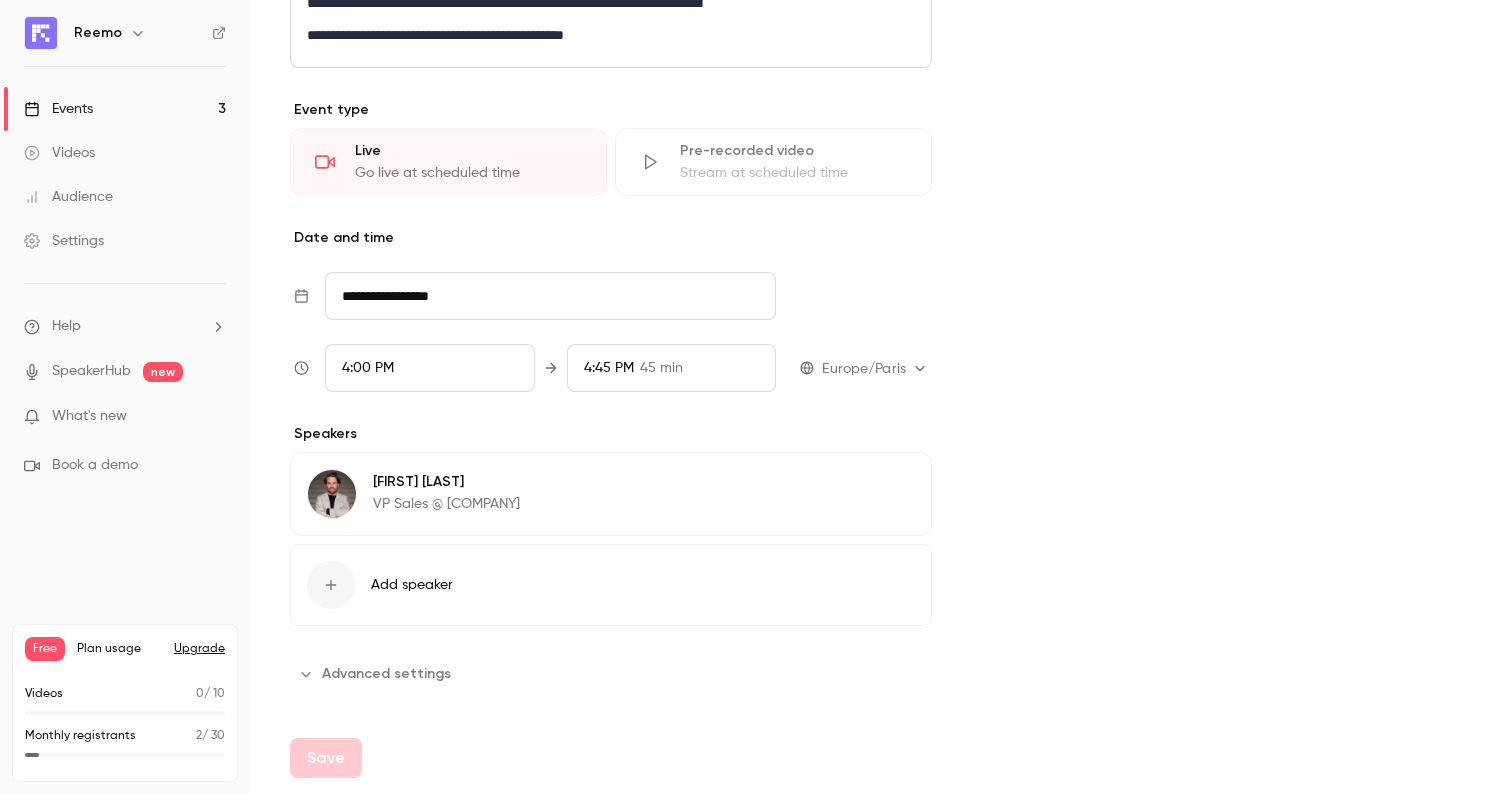 type on "**********" 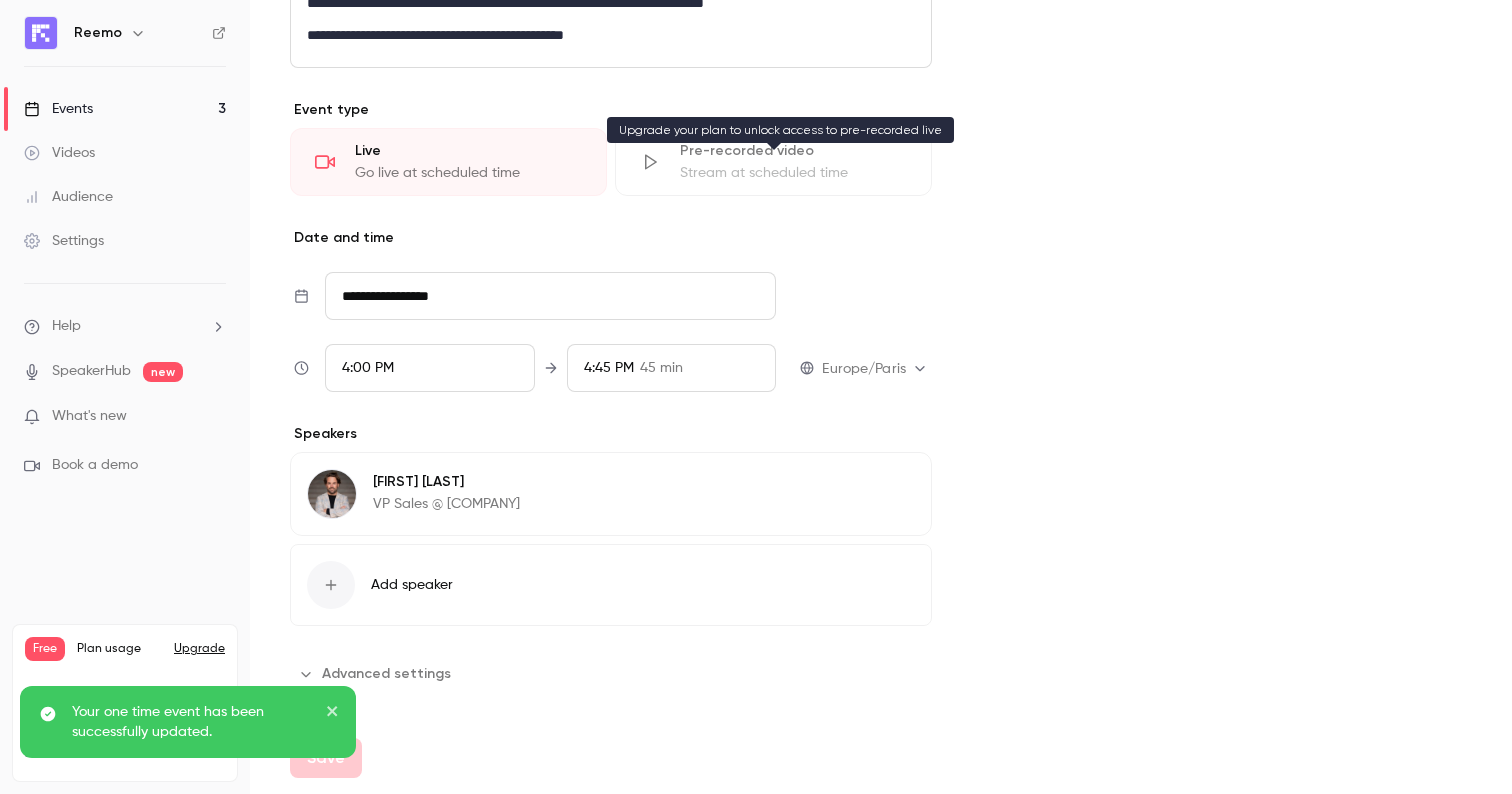 scroll, scrollTop: 0, scrollLeft: 0, axis: both 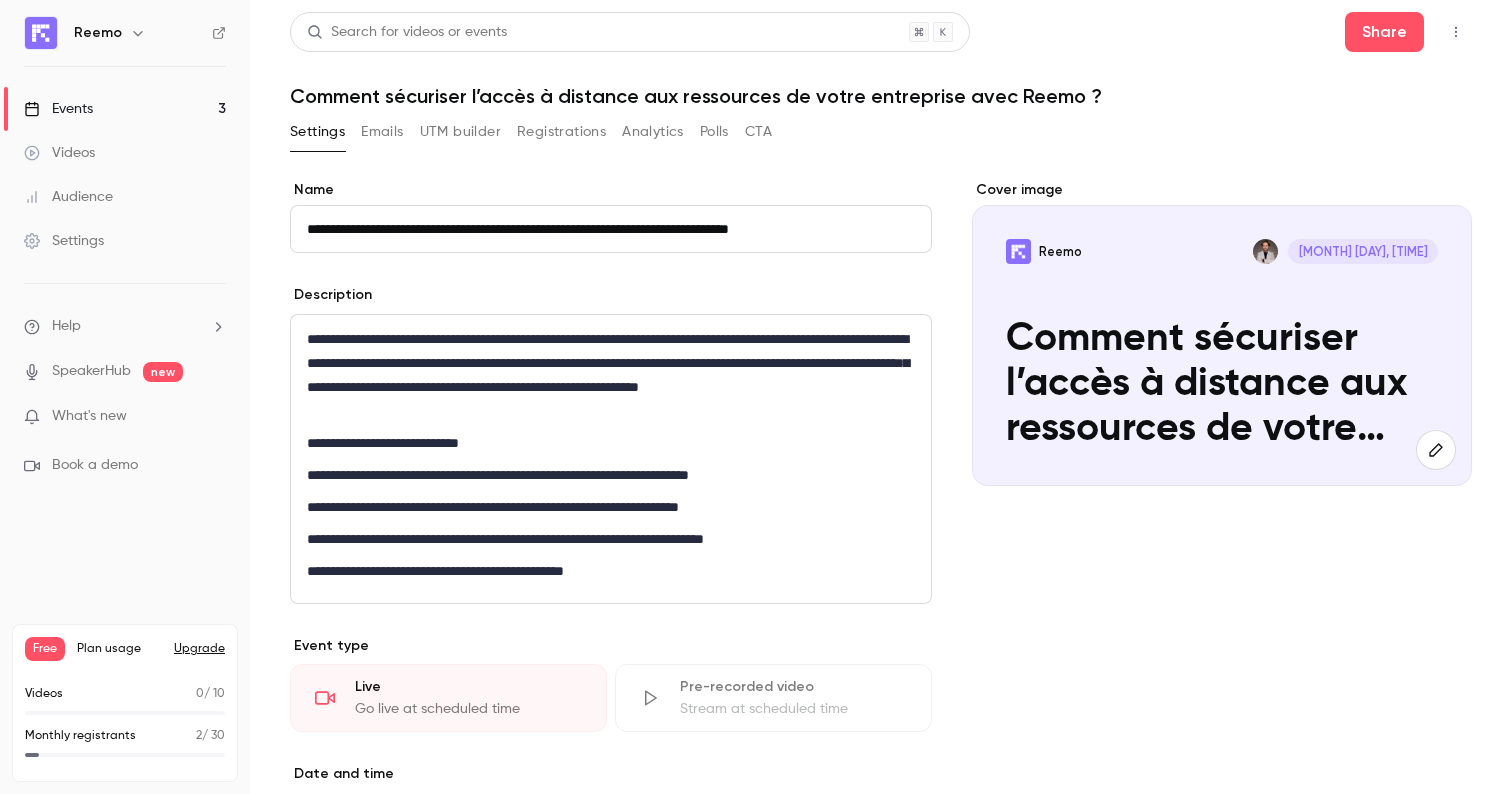 click on "**********" at bounding box center [611, 375] 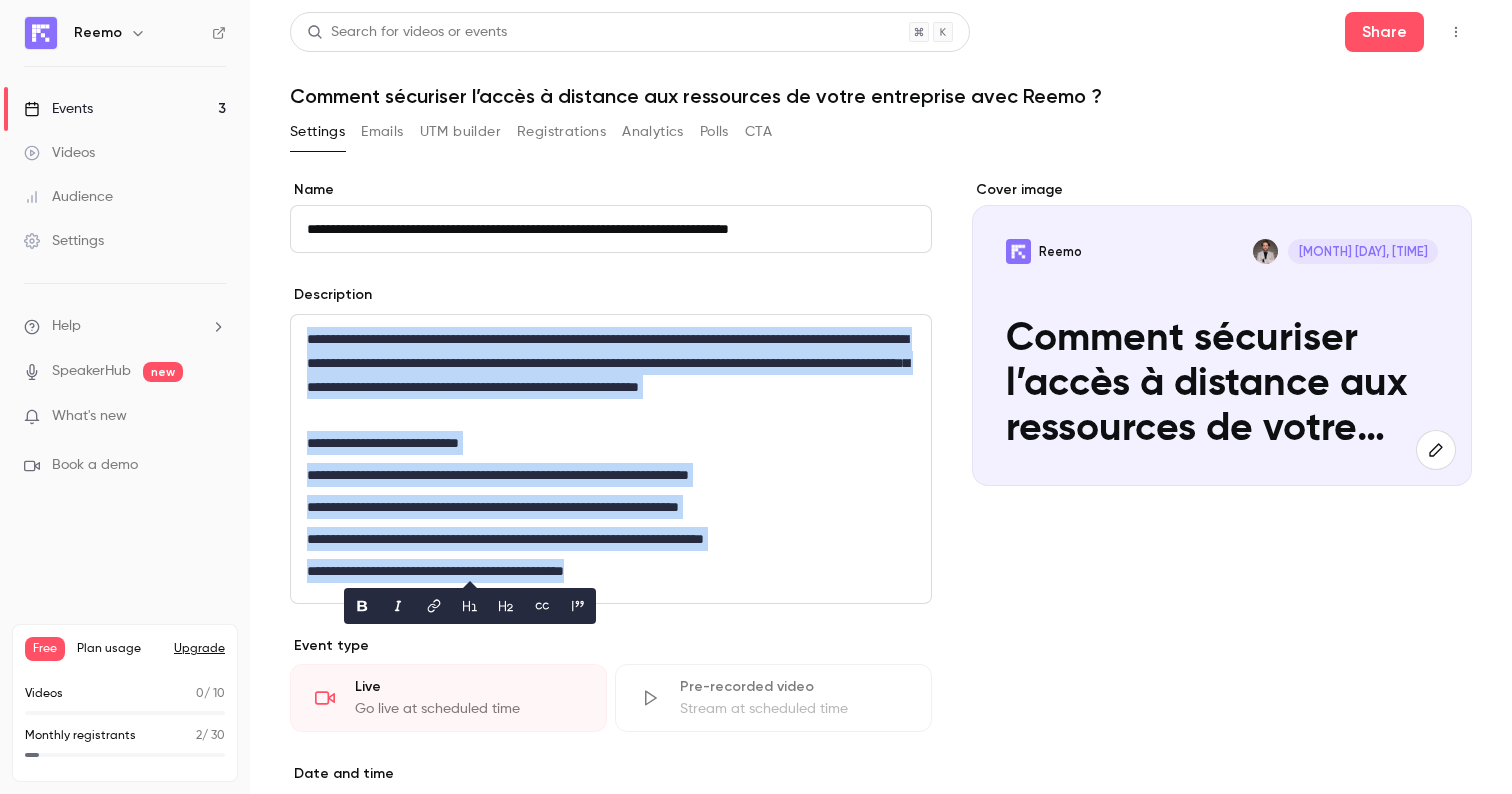 copy on "**********" 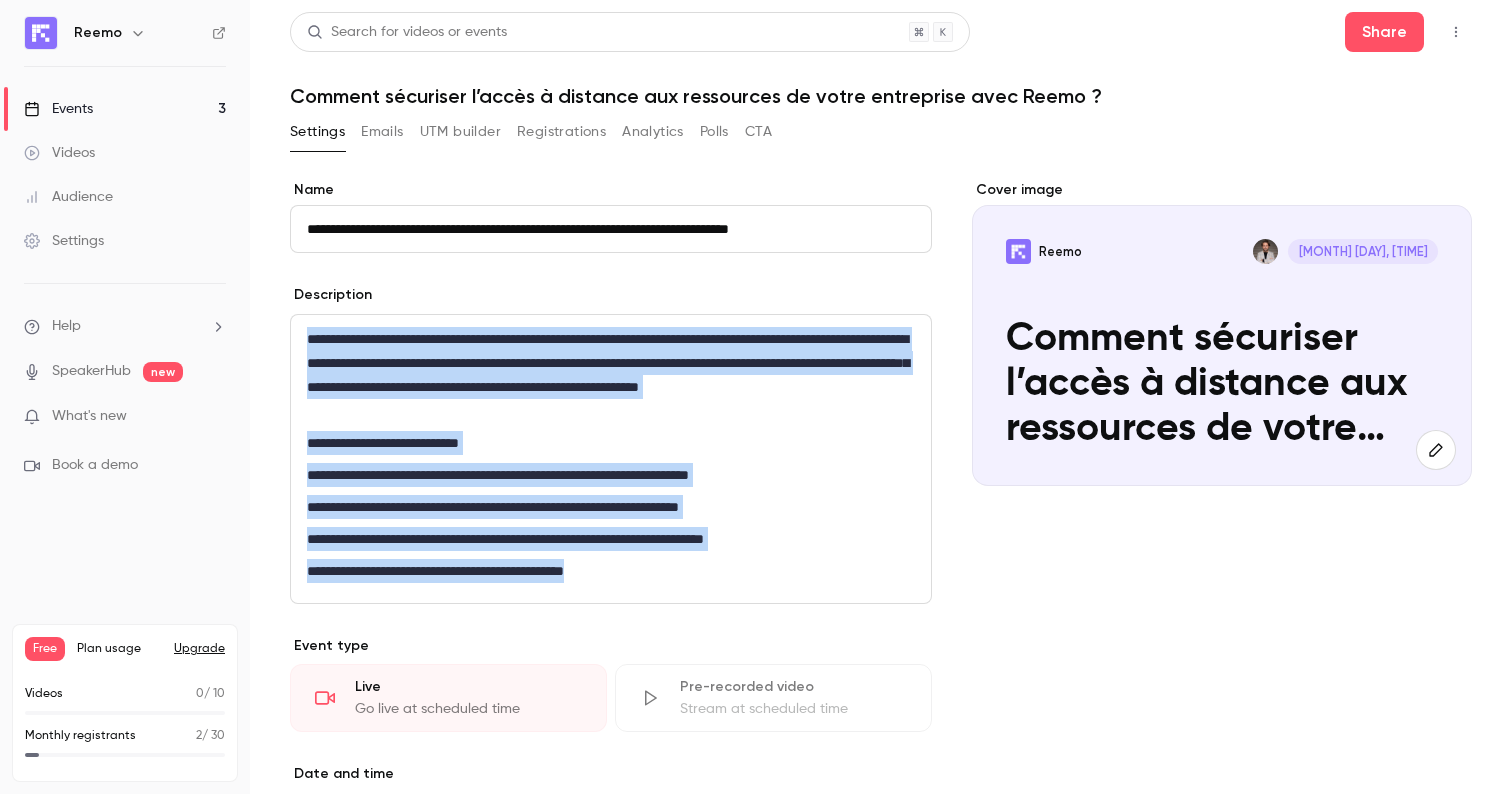 click on "**********" at bounding box center (611, 443) 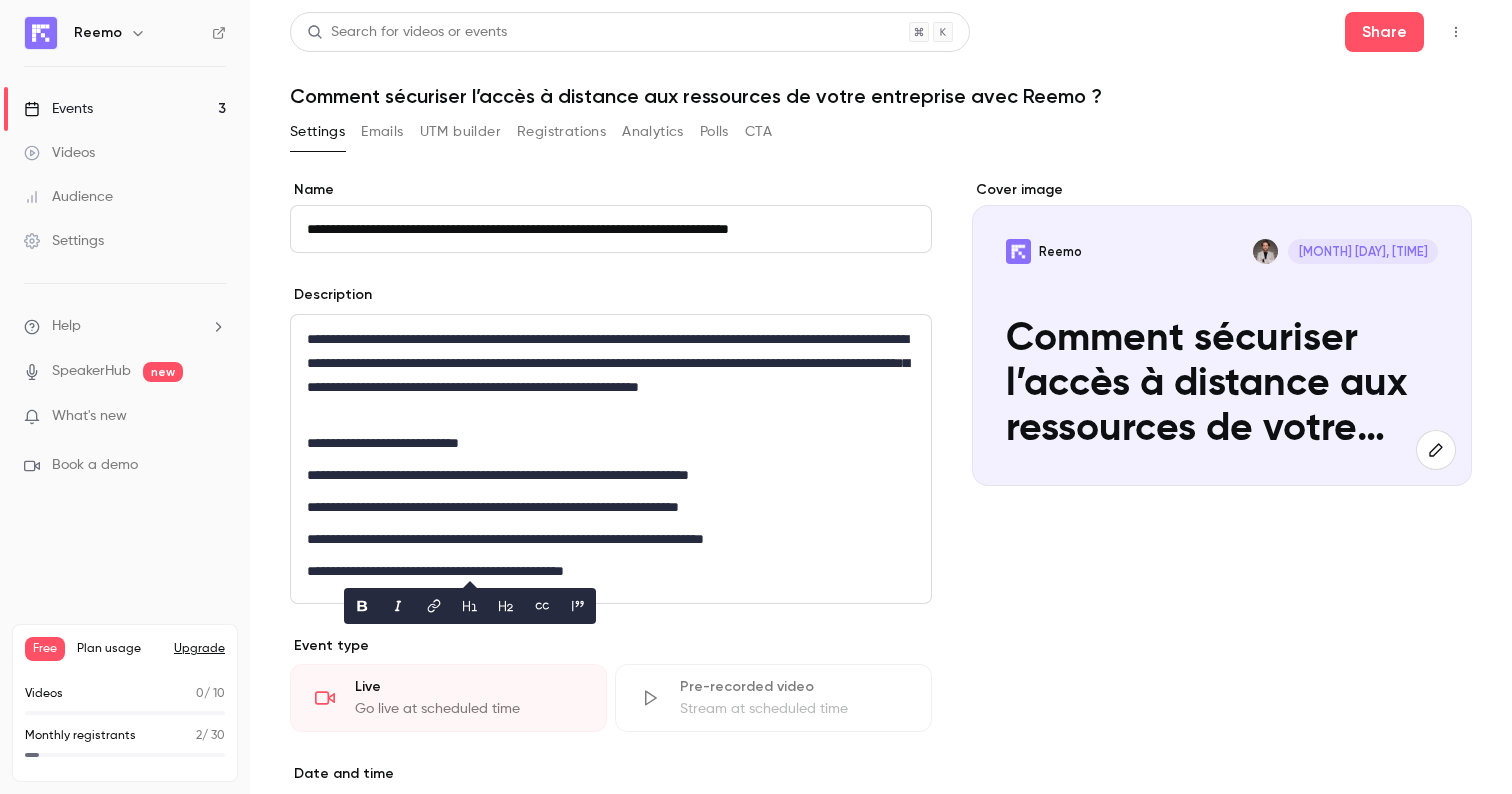 scroll, scrollTop: 0, scrollLeft: 0, axis: both 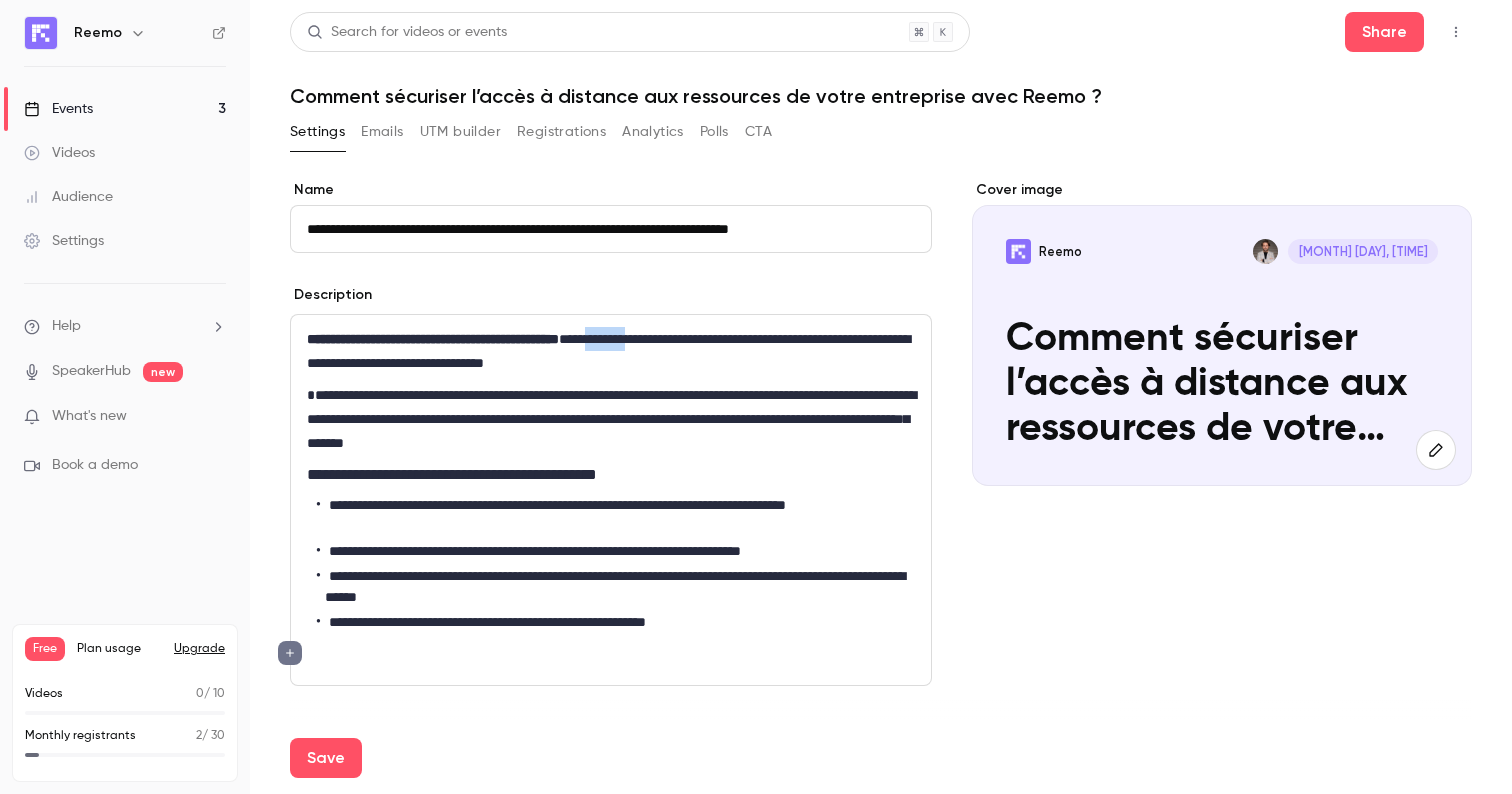 drag, startPoint x: 712, startPoint y: 340, endPoint x: 664, endPoint y: 337, distance: 48.09366 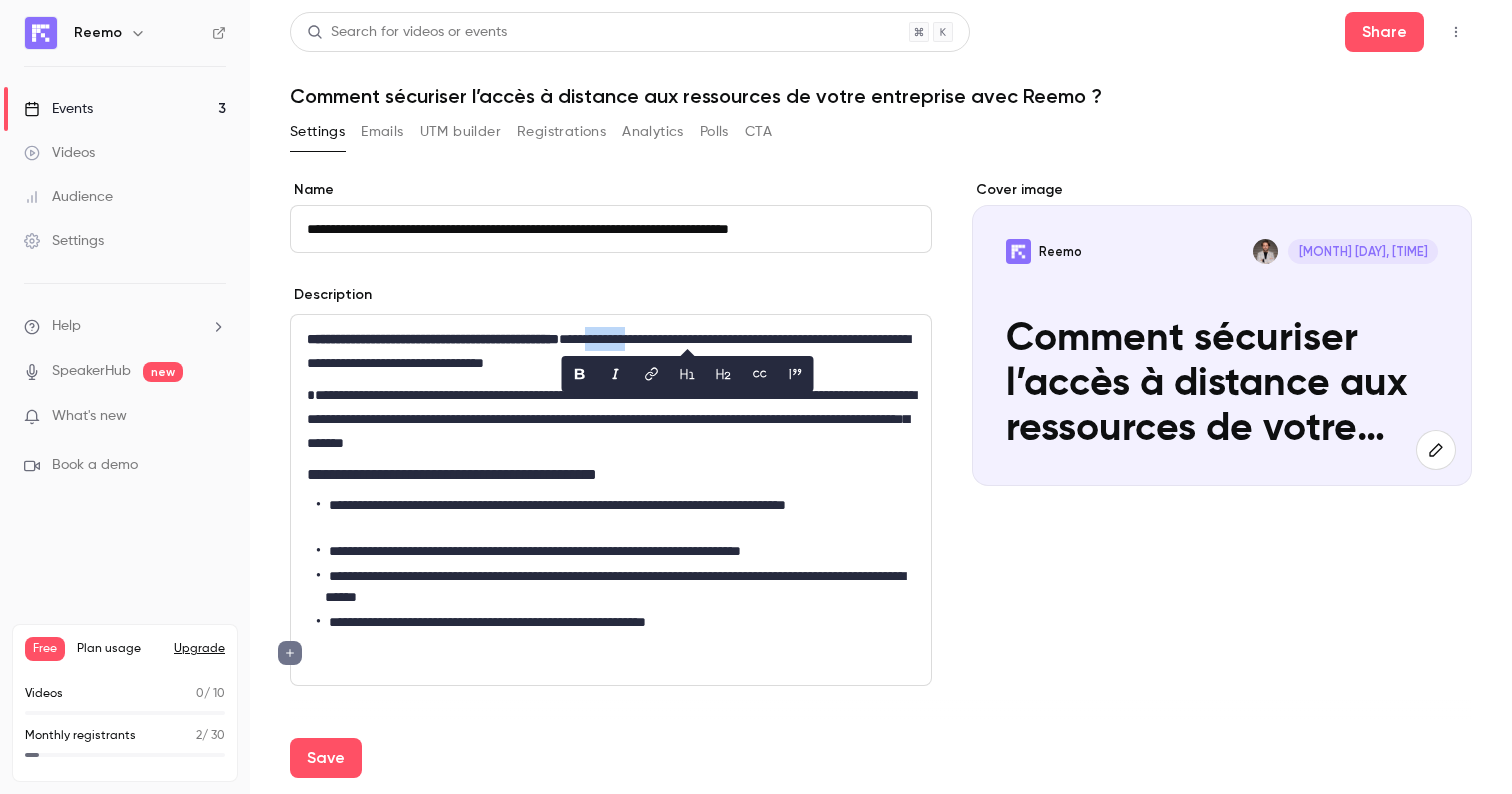 type 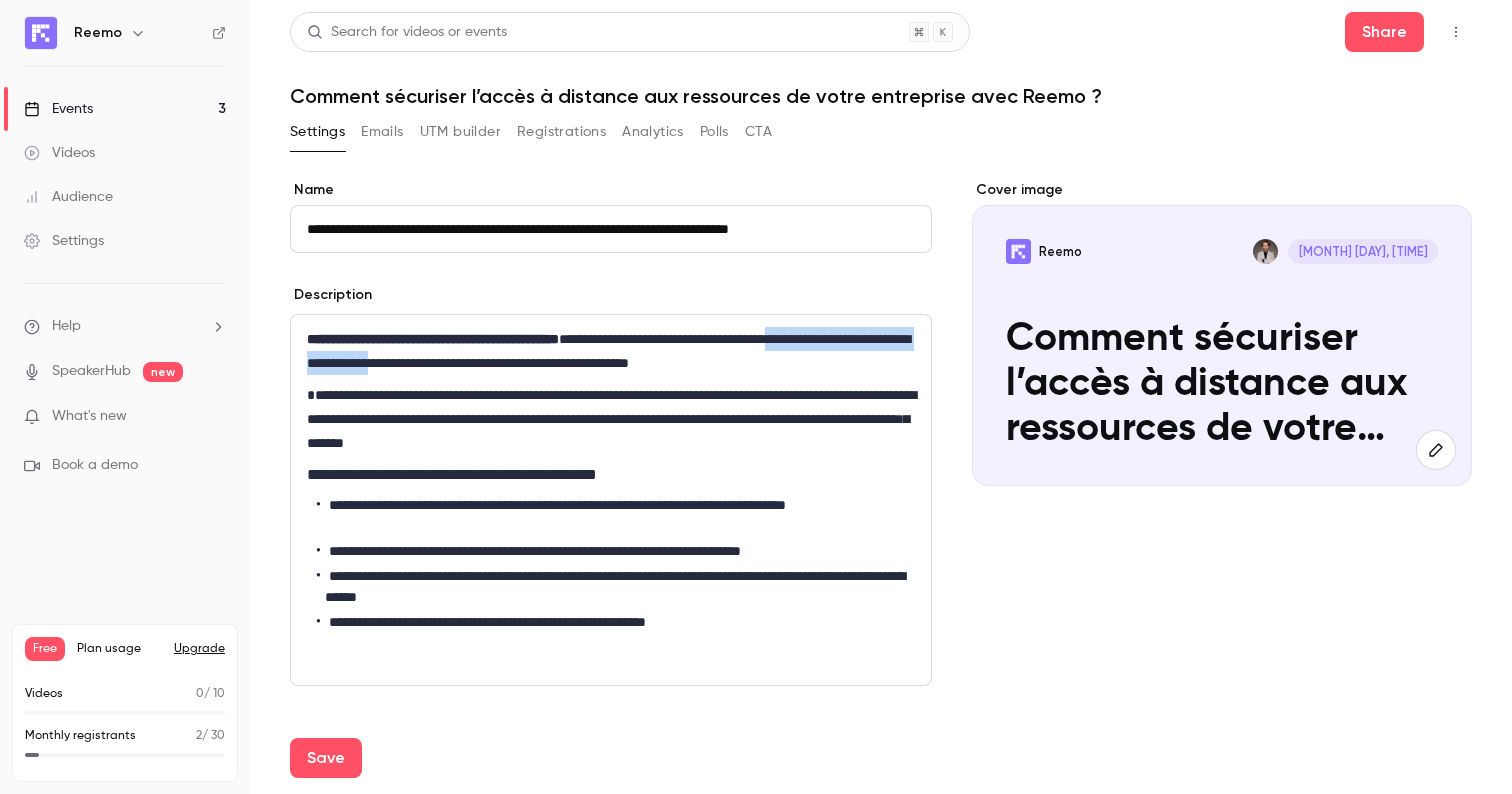 drag, startPoint x: 566, startPoint y: 364, endPoint x: 885, endPoint y: 342, distance: 319.75772 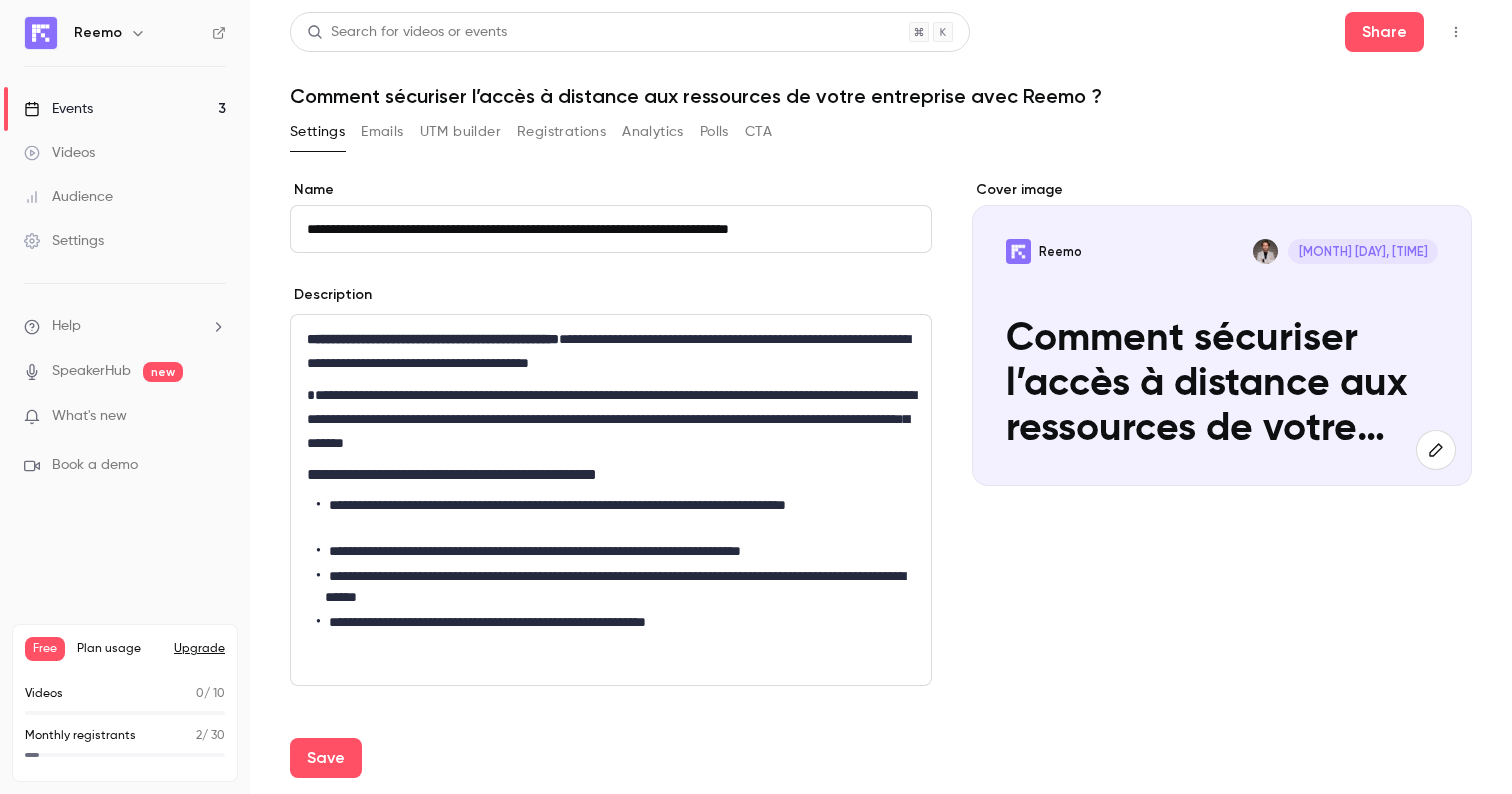 click on "**********" at bounding box center [611, 419] 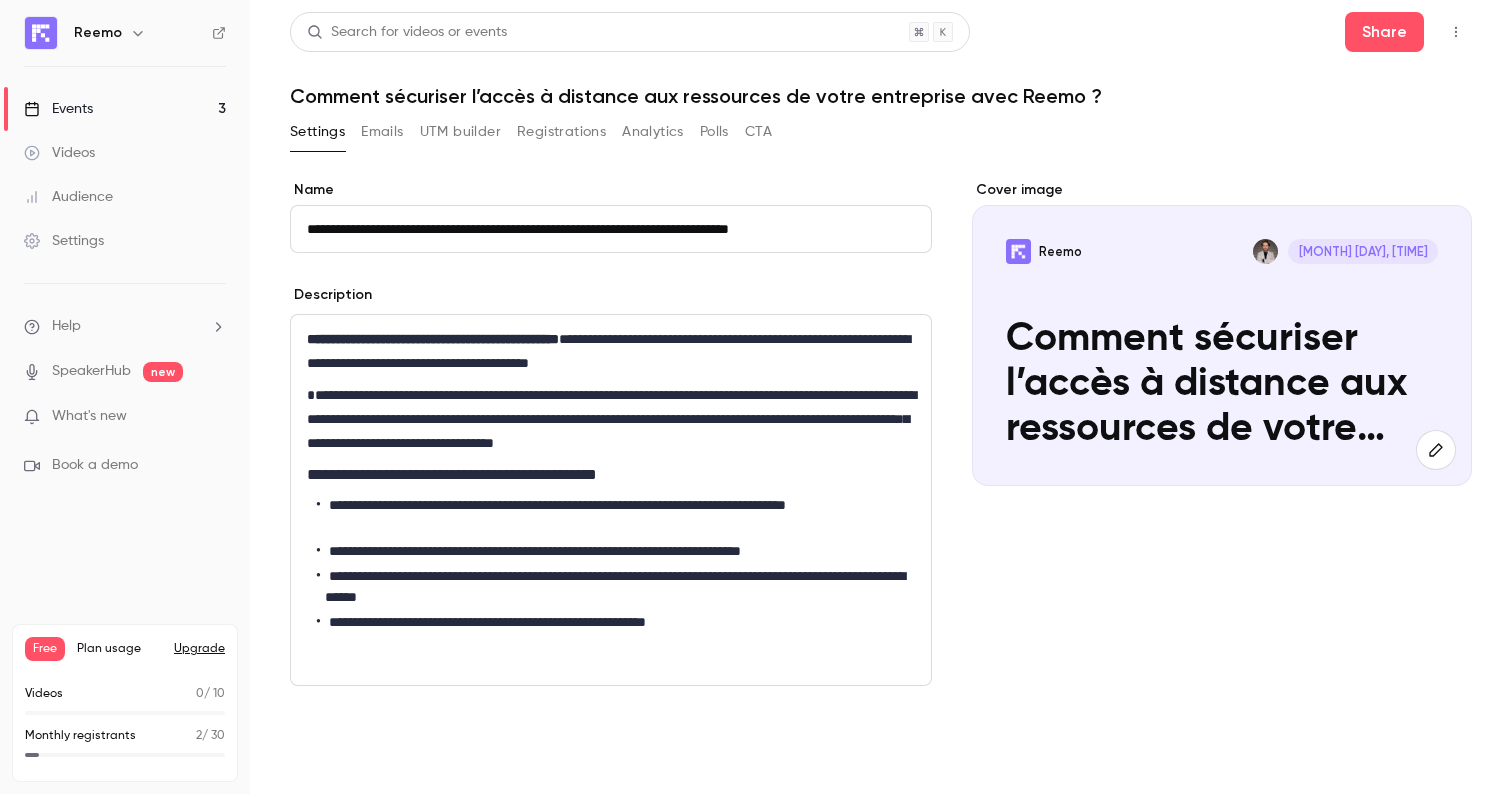 click on "Save" at bounding box center [326, 758] 